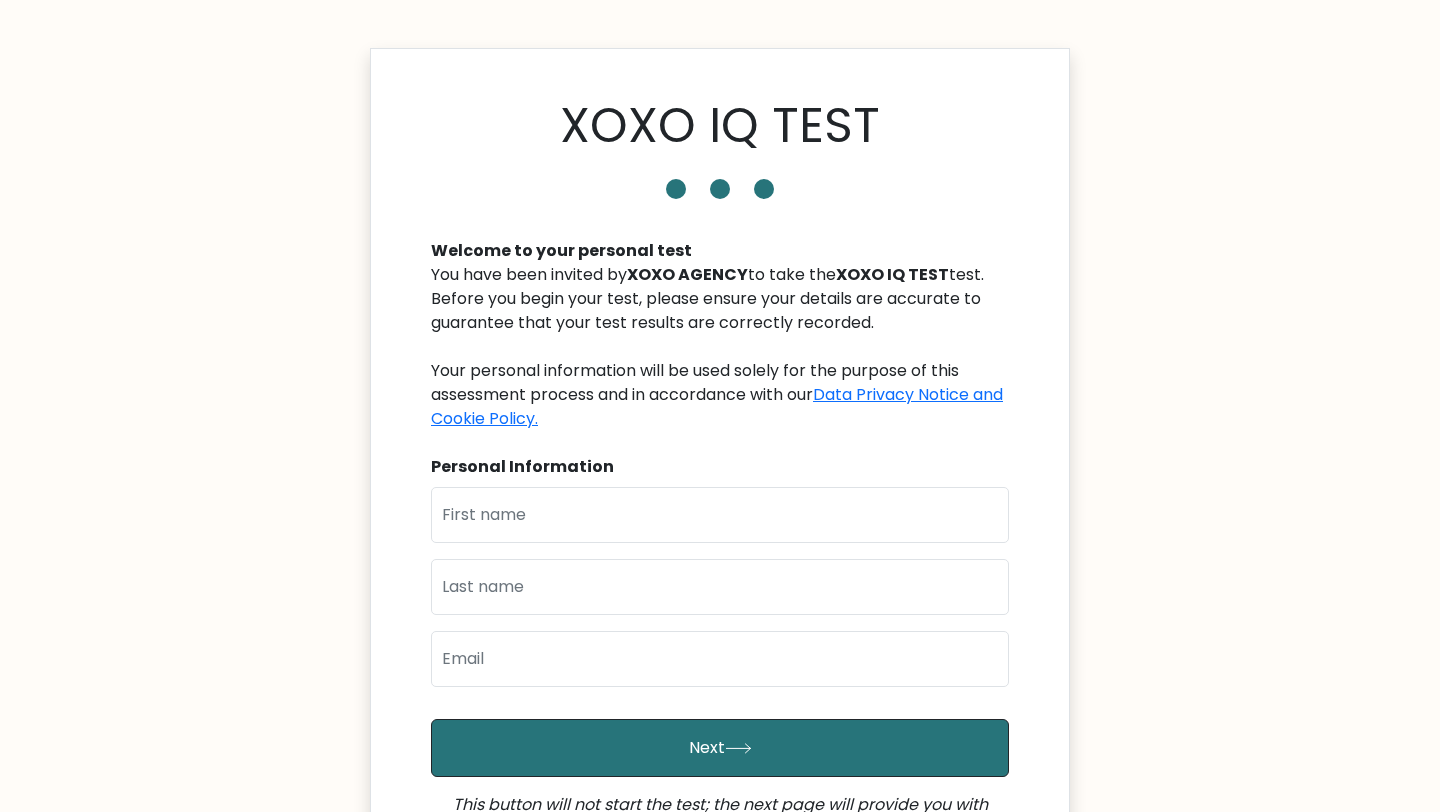 scroll, scrollTop: 0, scrollLeft: 0, axis: both 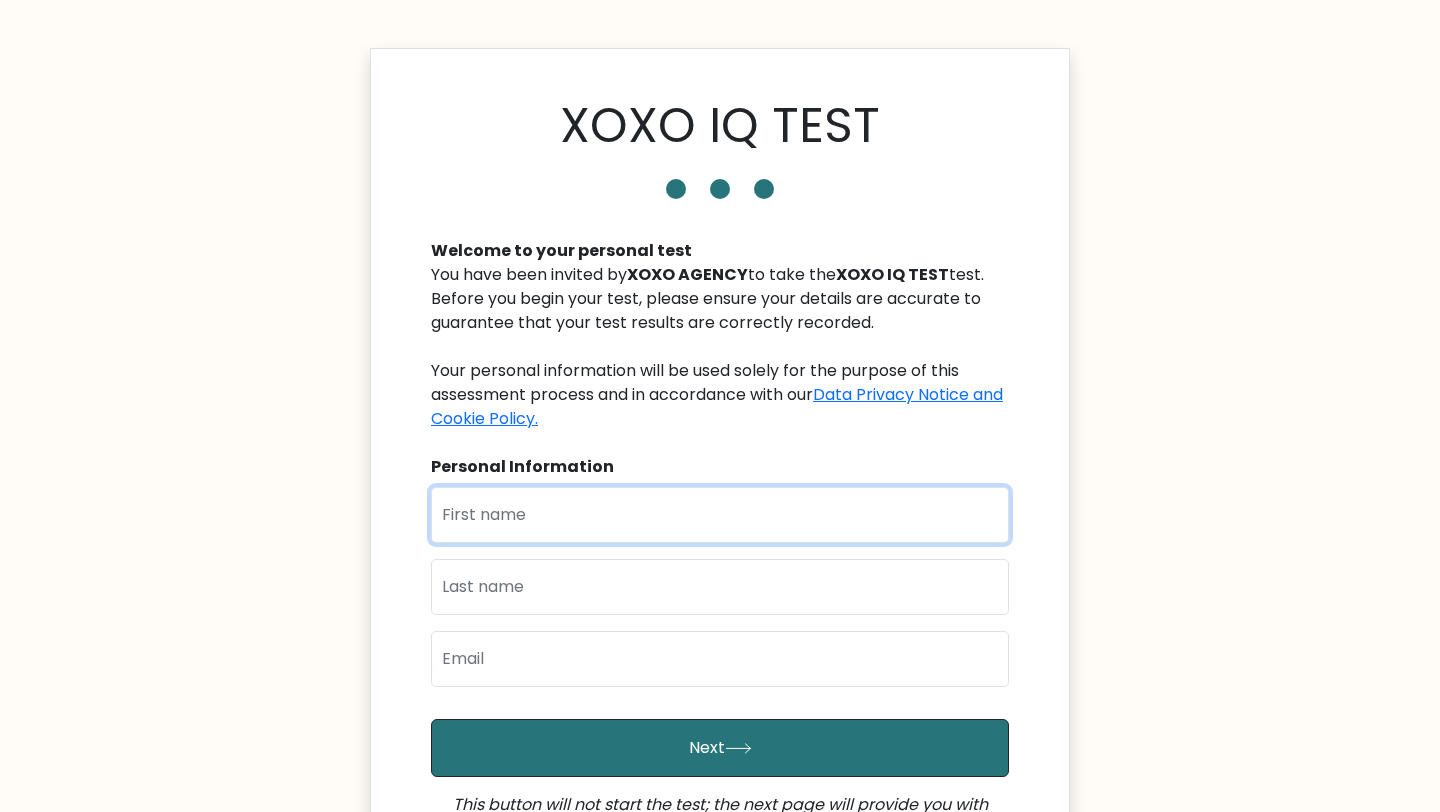 click at bounding box center [720, 515] 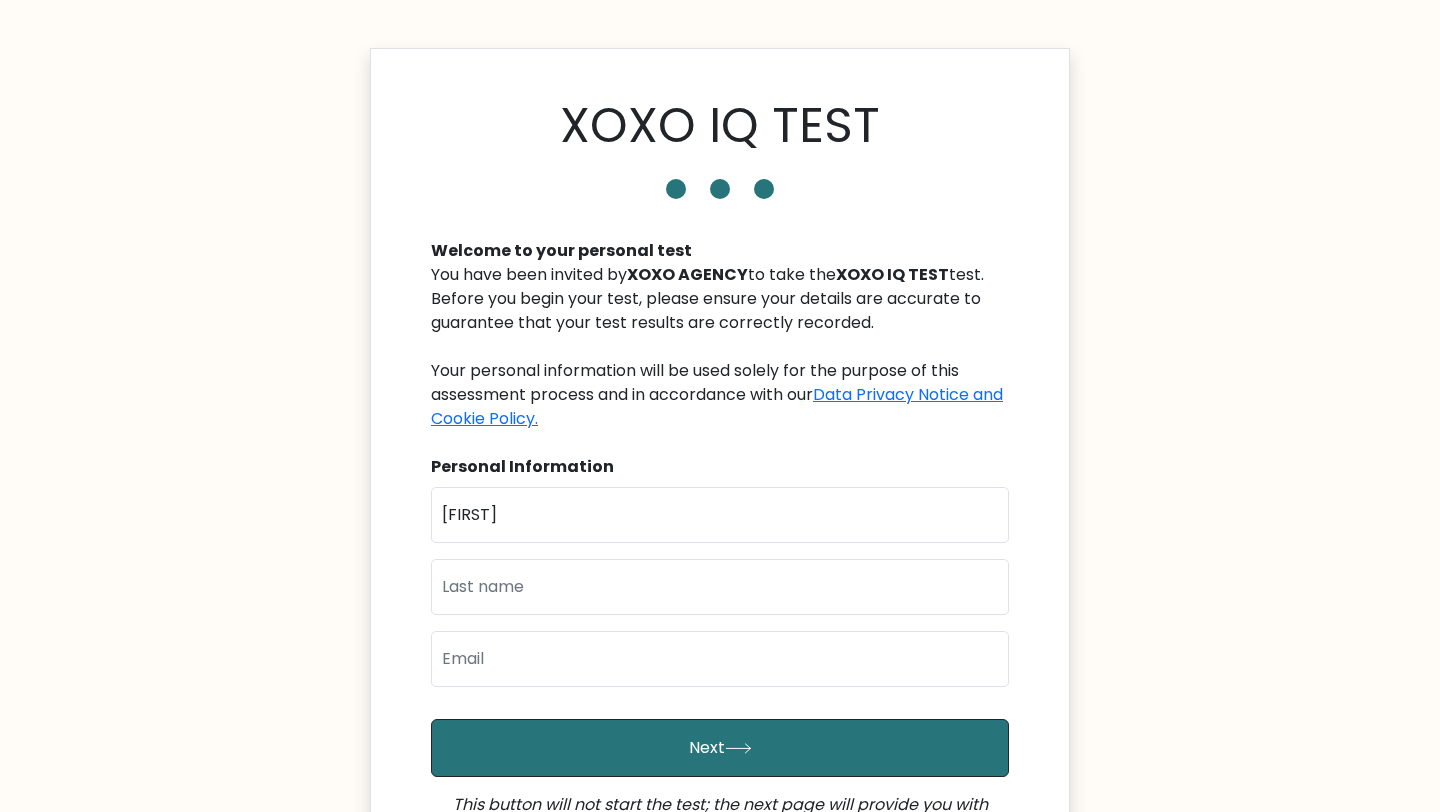 type on "Valencia" 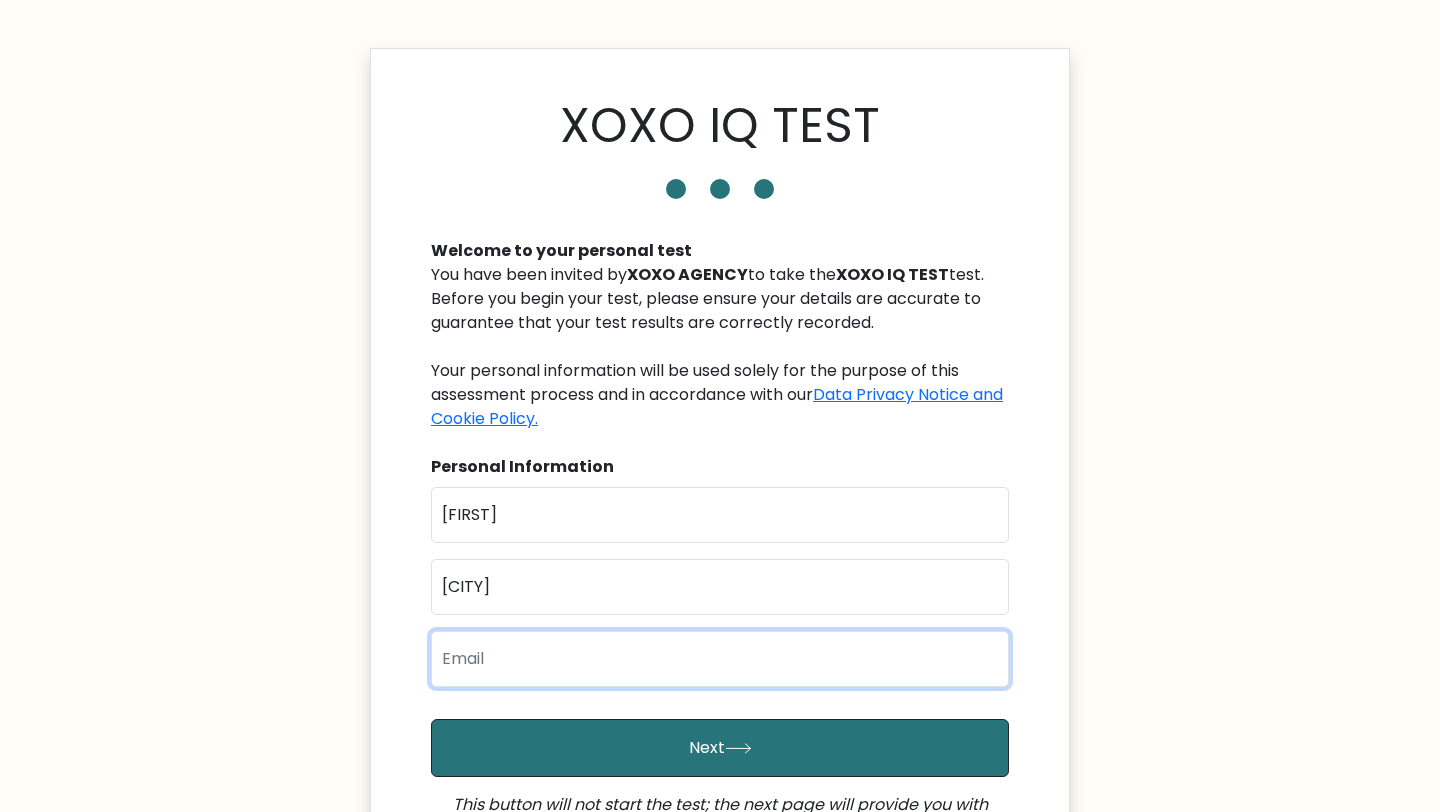 type on "[EMAIL]" 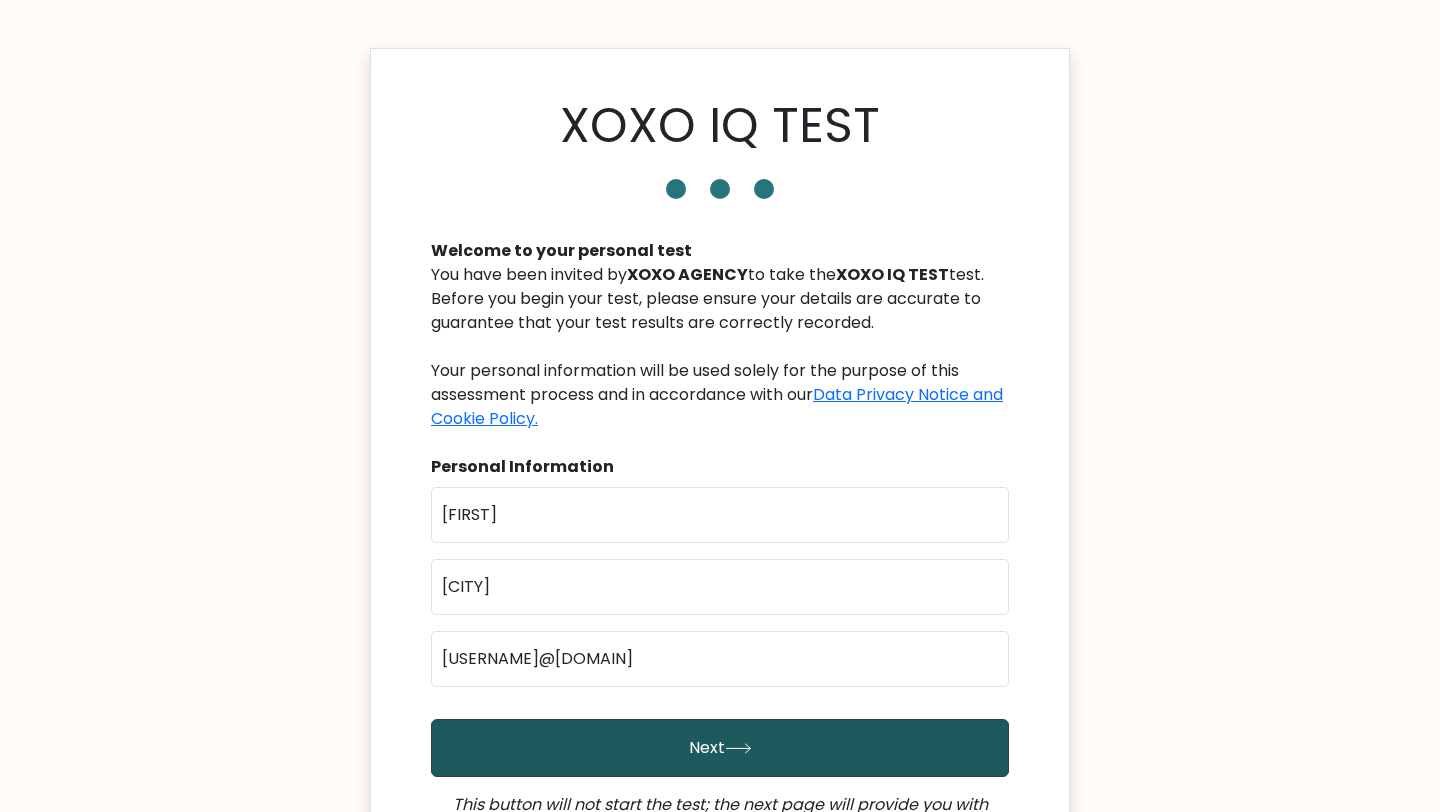 click on "Next" at bounding box center (720, 748) 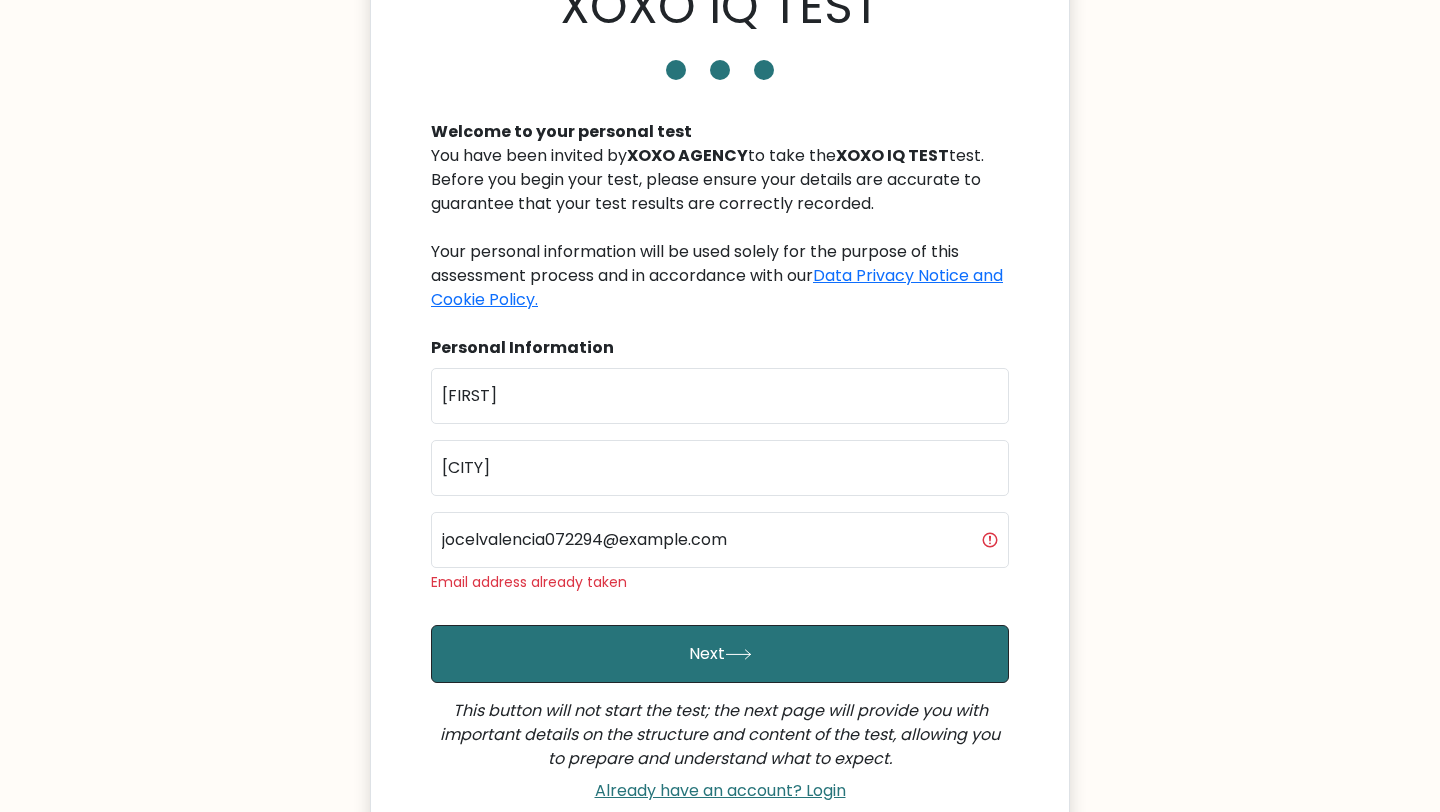 scroll, scrollTop: 131, scrollLeft: 0, axis: vertical 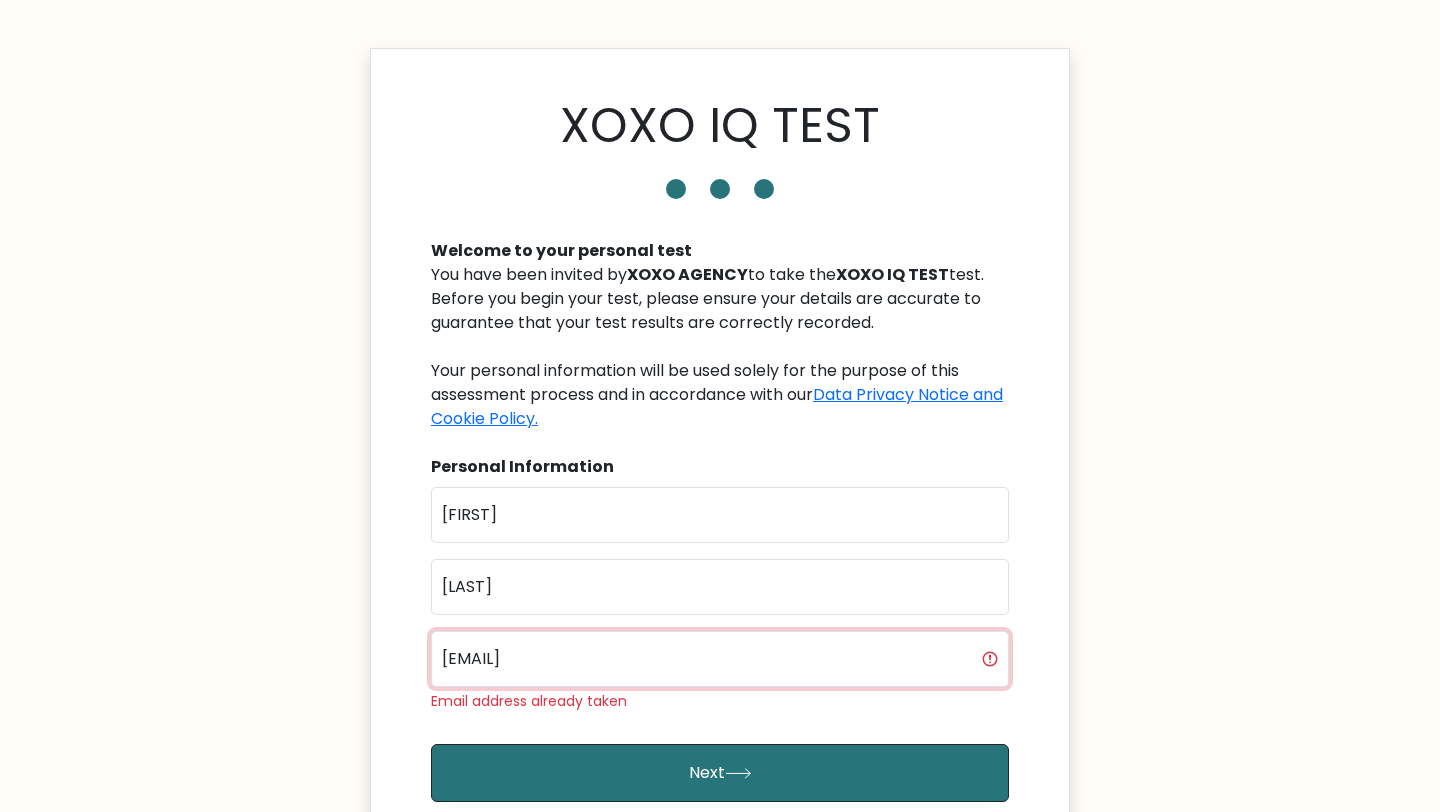 click on "jocelvalencia072294@example.com" at bounding box center [720, 659] 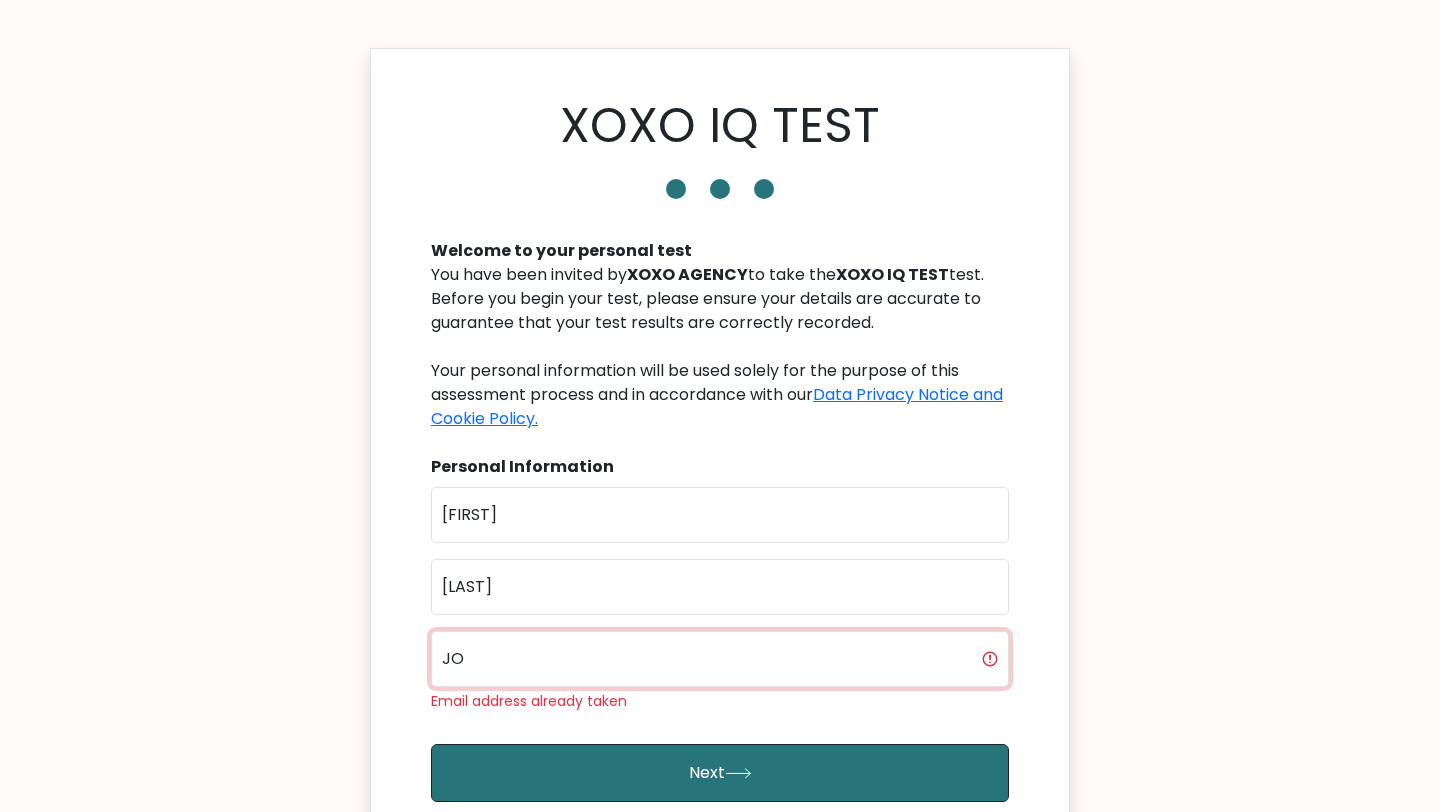 type on "J" 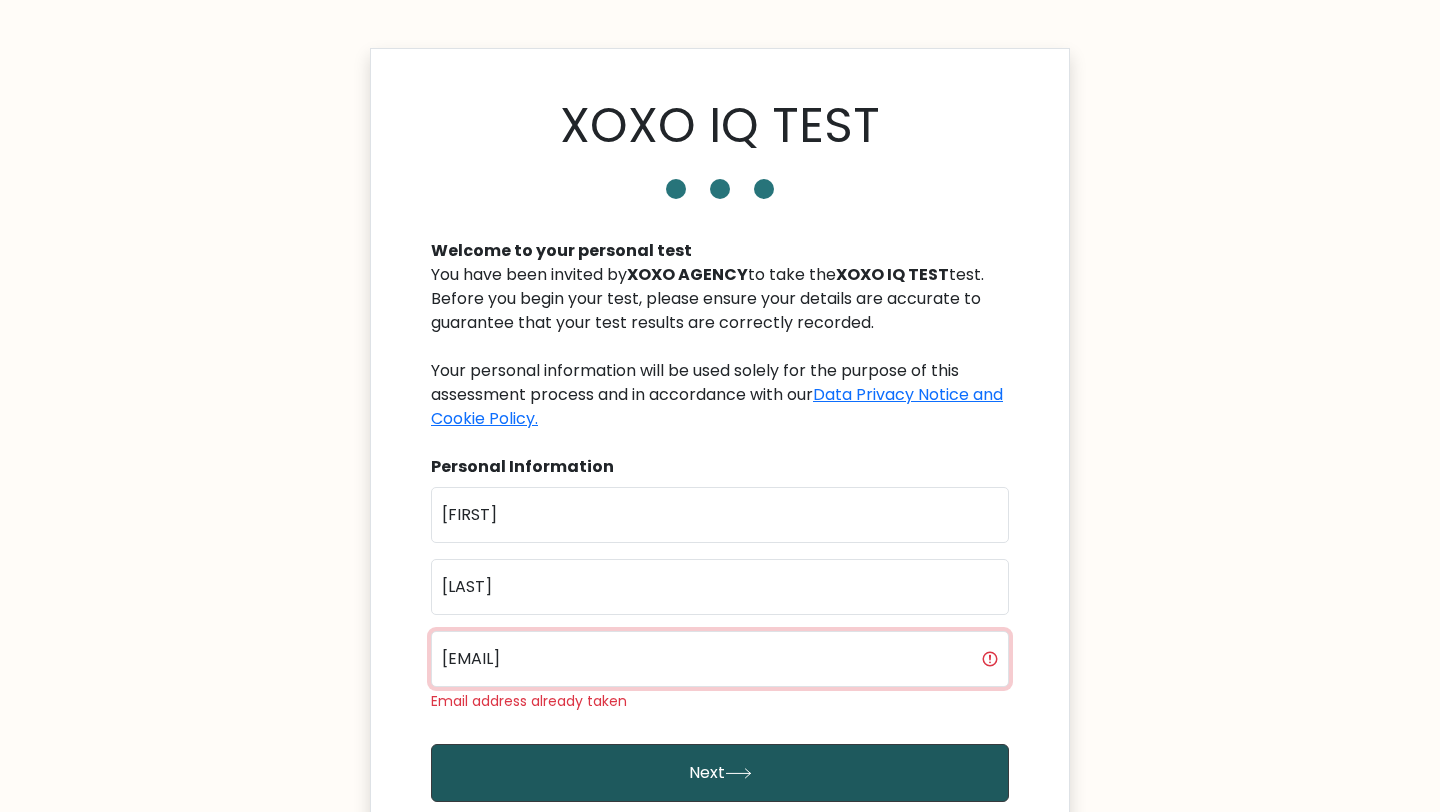 type on "jocelvalencia1@gmail.com" 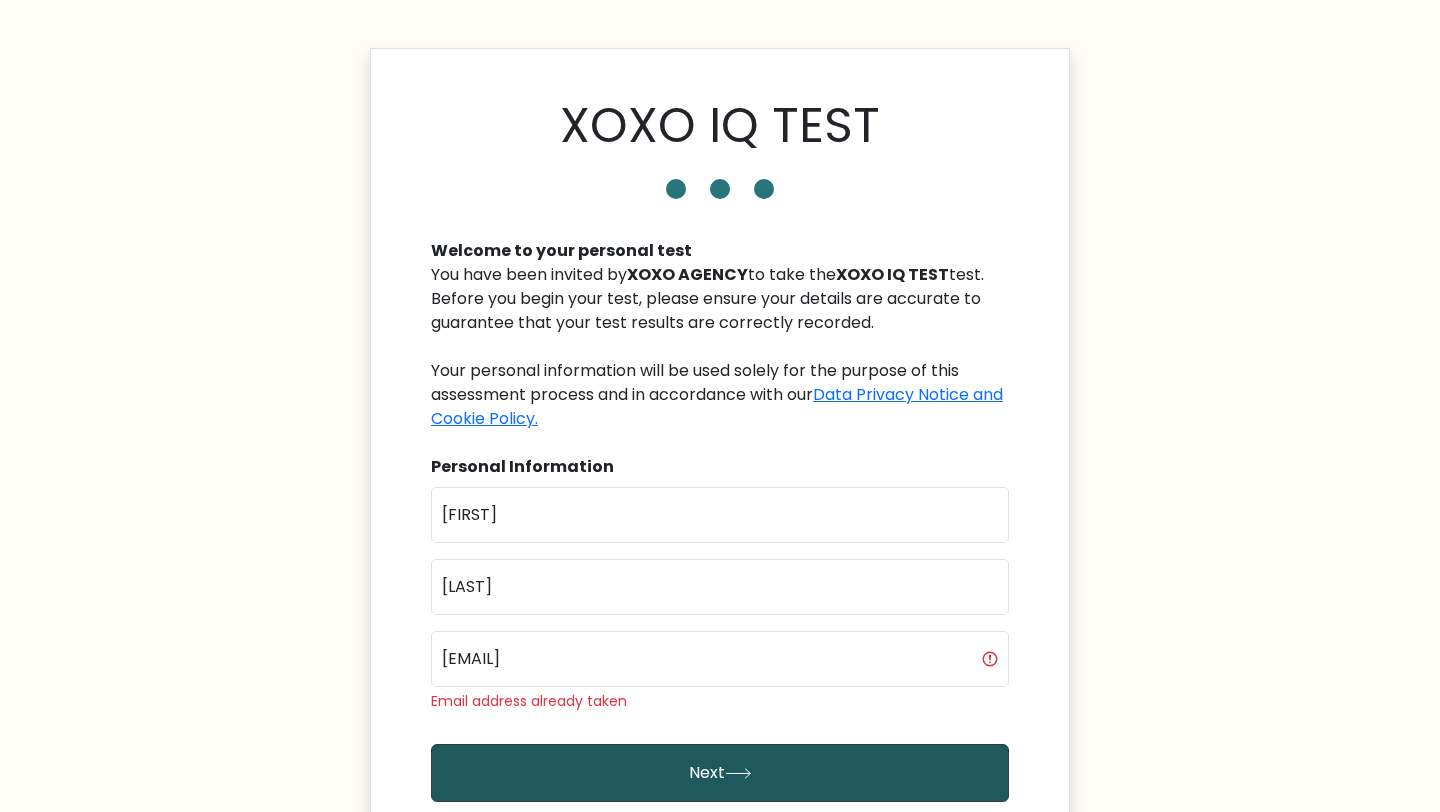 click on "Next" at bounding box center (720, 773) 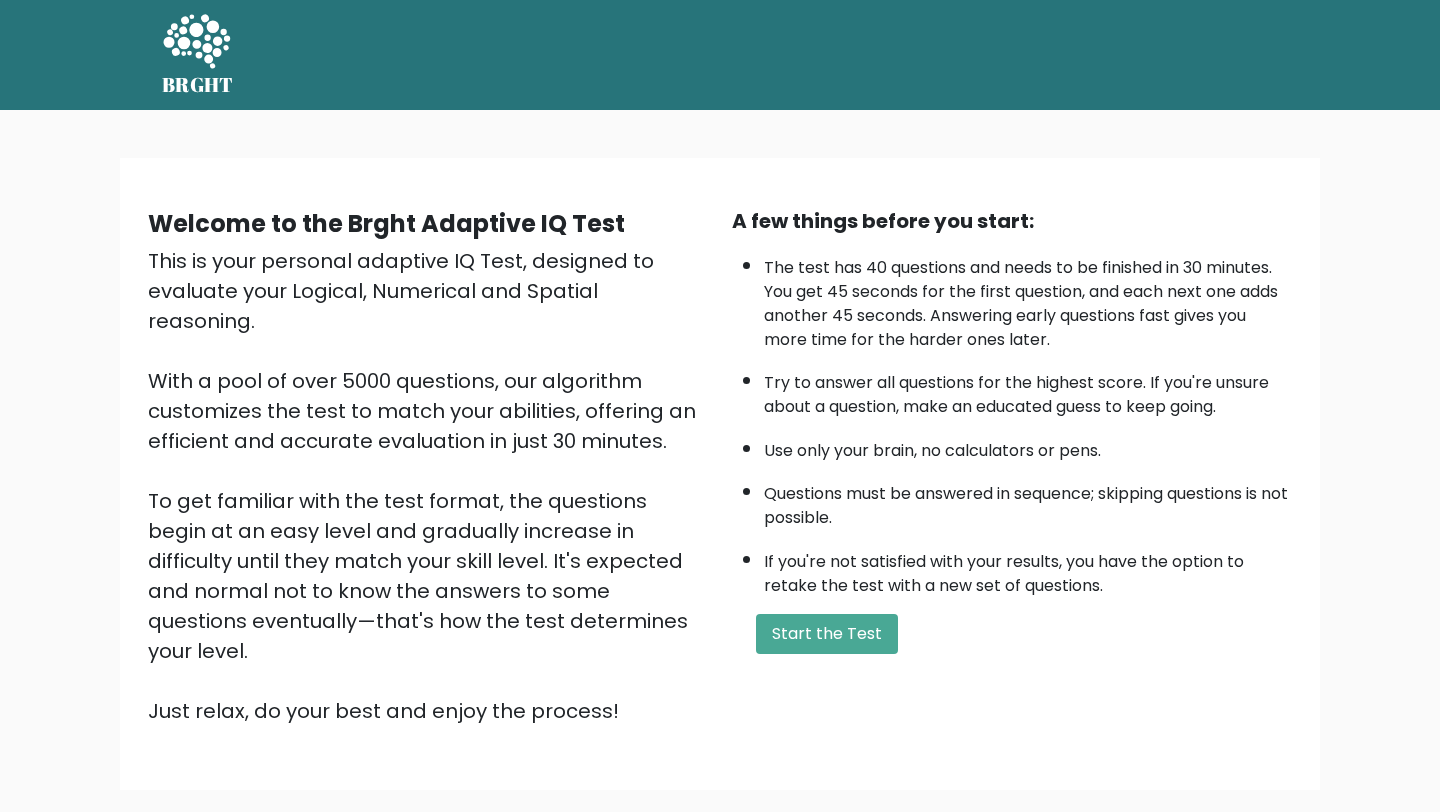 scroll, scrollTop: 0, scrollLeft: 0, axis: both 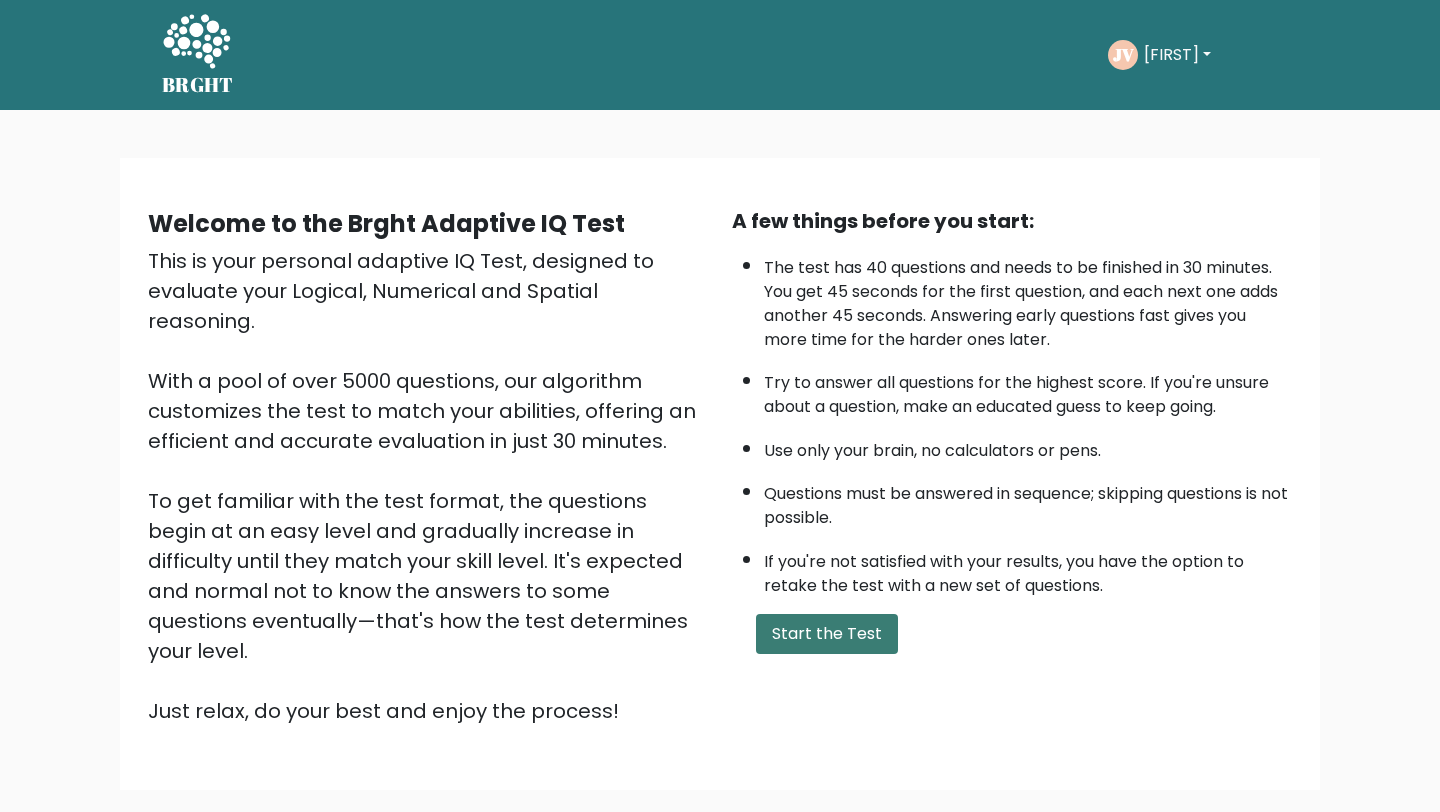 click on "Start the Test" at bounding box center [827, 634] 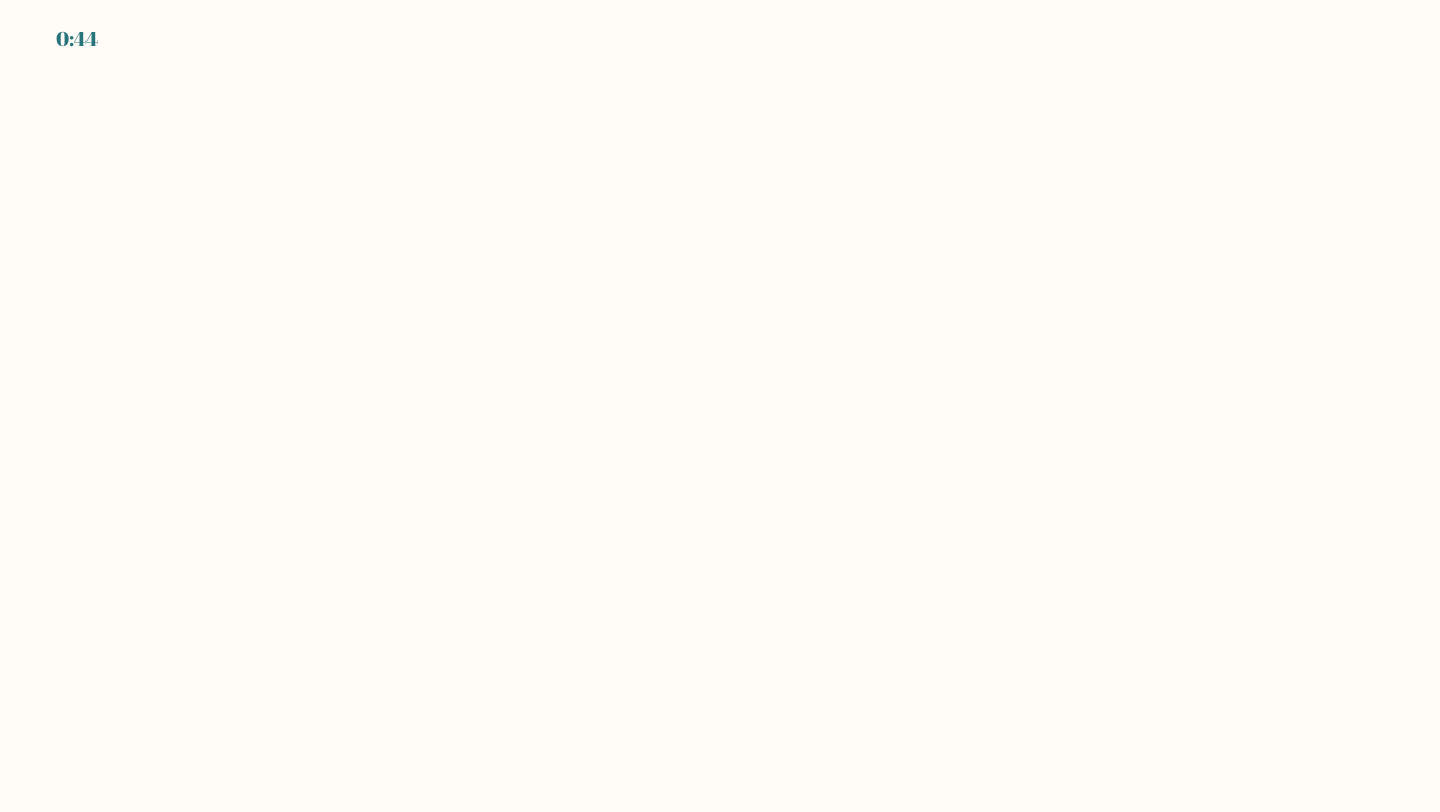 scroll, scrollTop: 0, scrollLeft: 0, axis: both 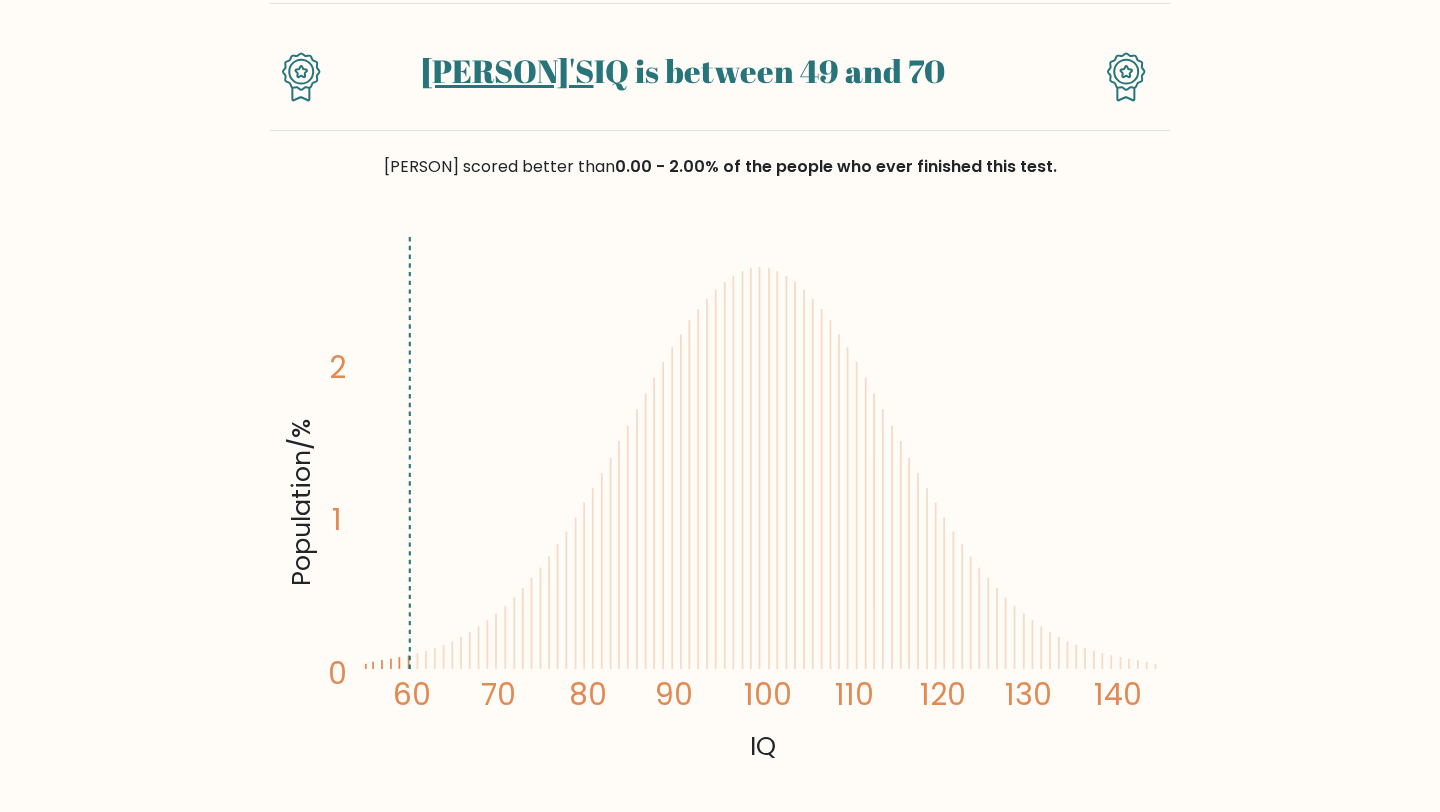 drag, startPoint x: 432, startPoint y: 58, endPoint x: 971, endPoint y: 68, distance: 539.0928 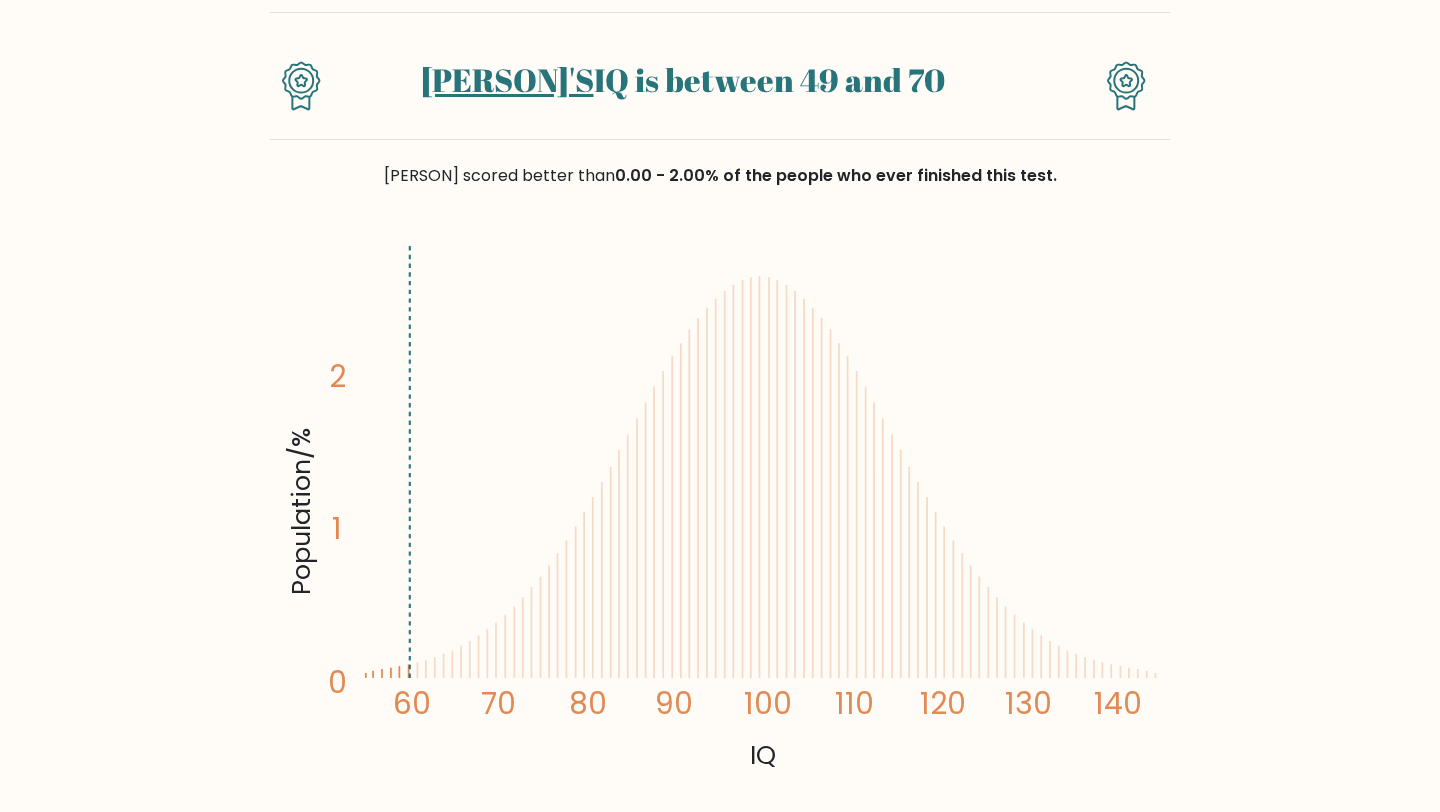 scroll, scrollTop: 0, scrollLeft: 0, axis: both 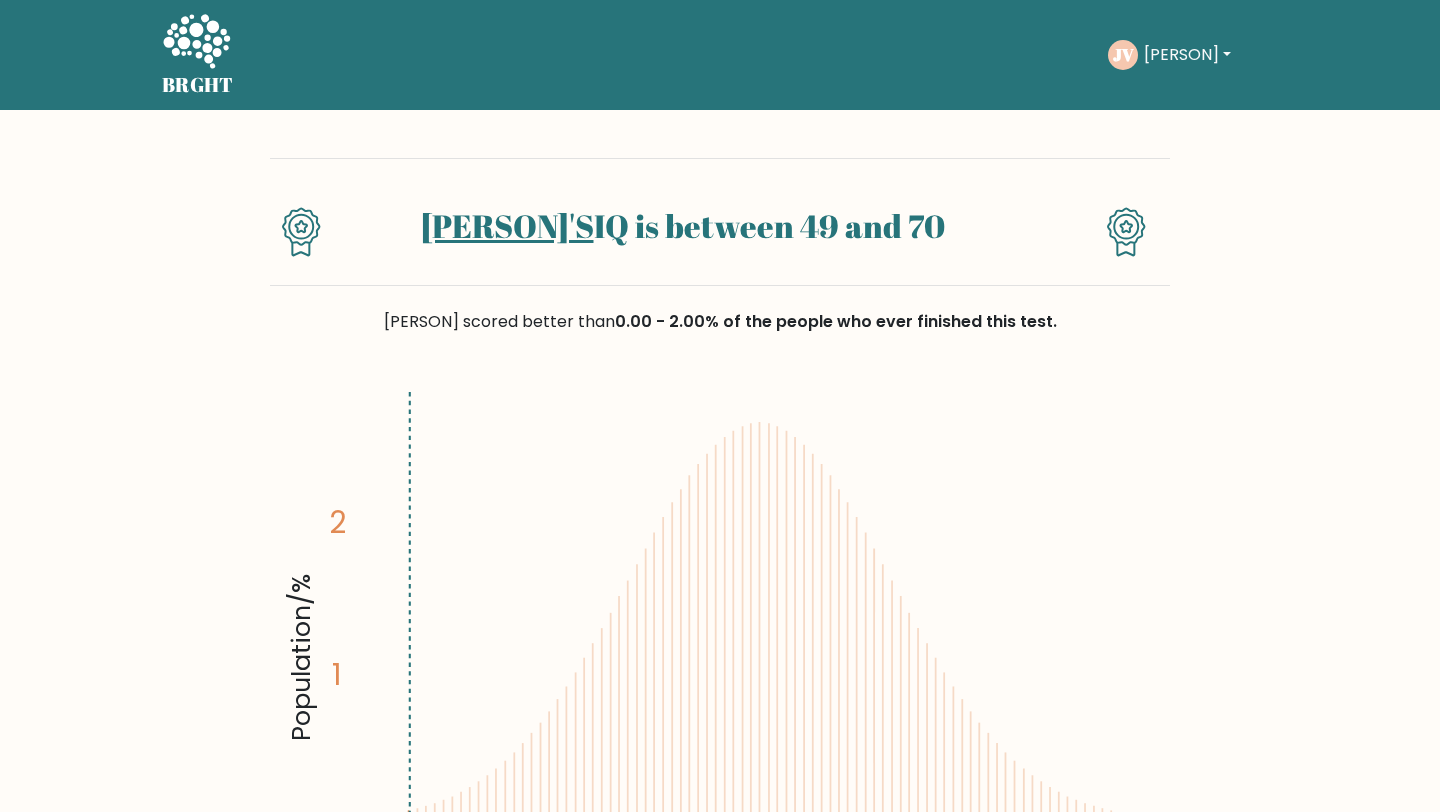 click on "Jocel's  IQ is between 49 and 70" at bounding box center [682, 226] 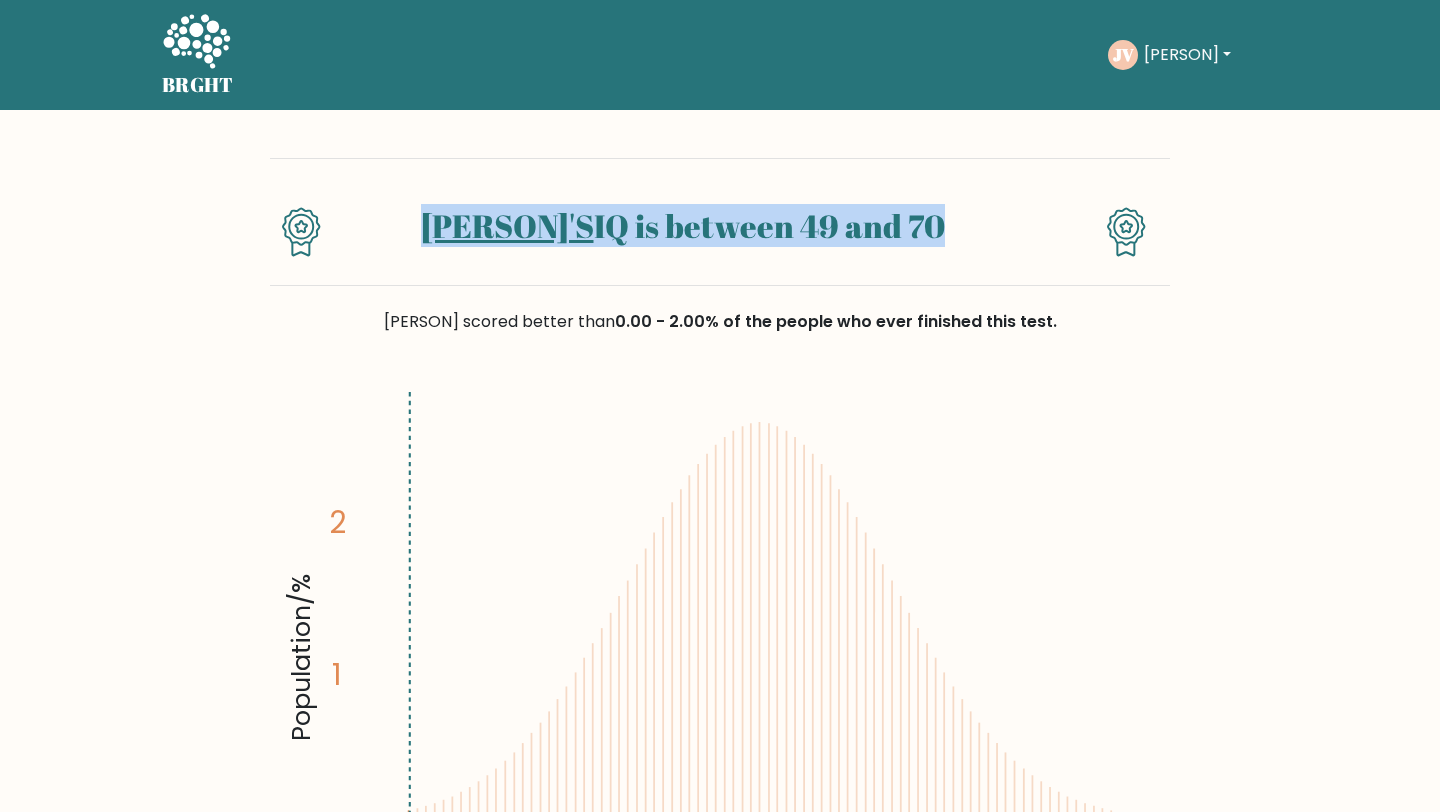 drag, startPoint x: 423, startPoint y: 217, endPoint x: 930, endPoint y: 240, distance: 507.52142 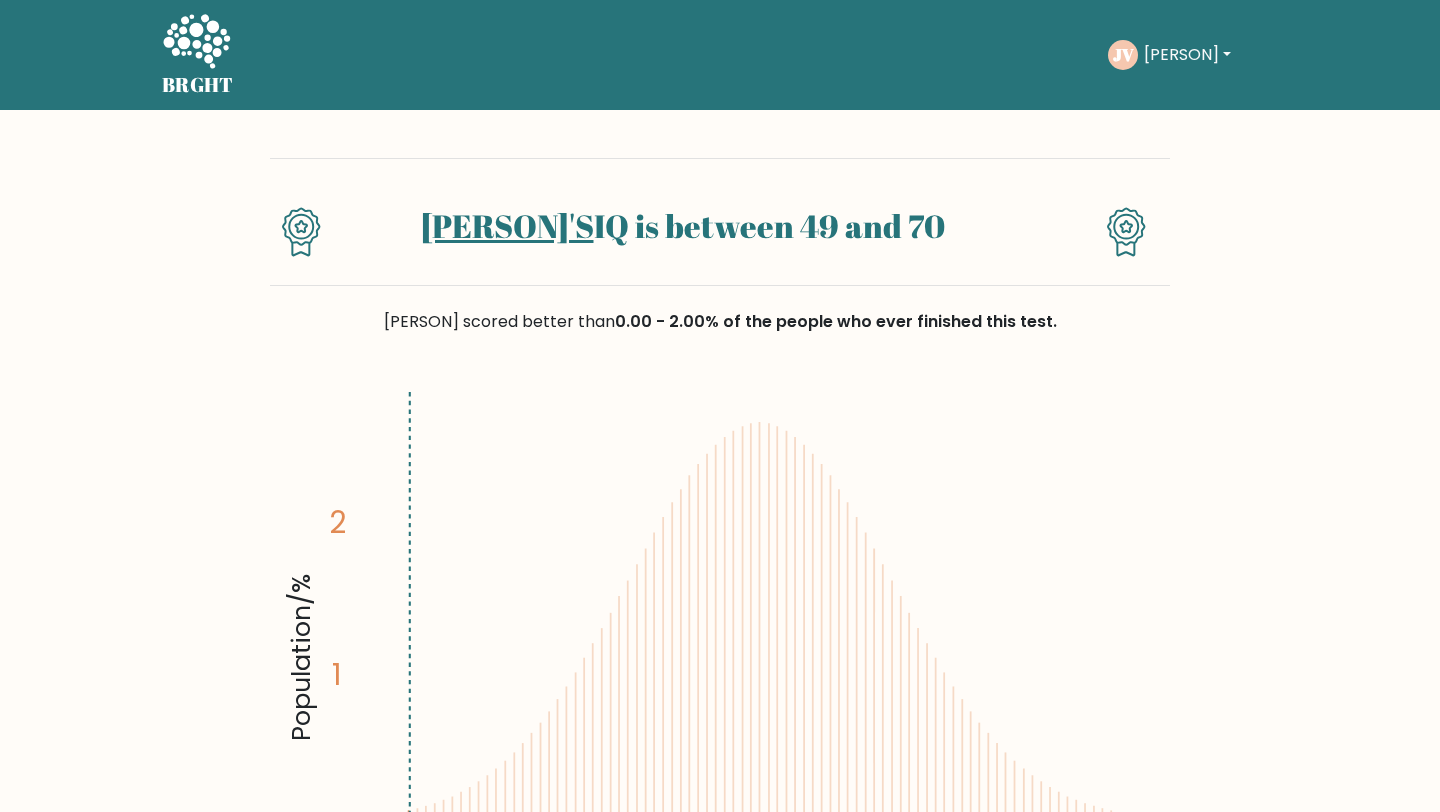 click on "Jocel scored better than  0.00 - 2.00% of
the people who ever finished this test." at bounding box center (720, 334) 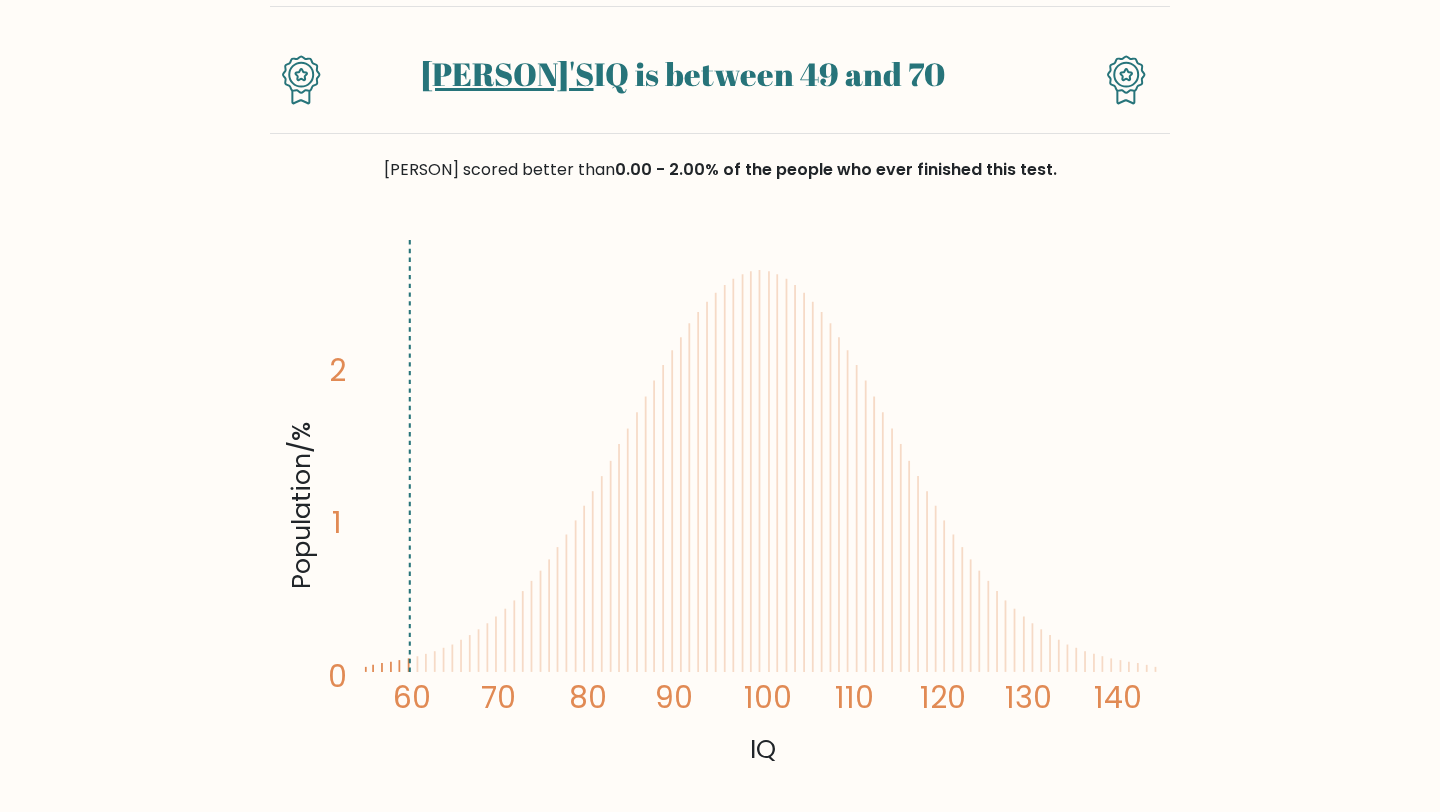 scroll, scrollTop: 169, scrollLeft: 0, axis: vertical 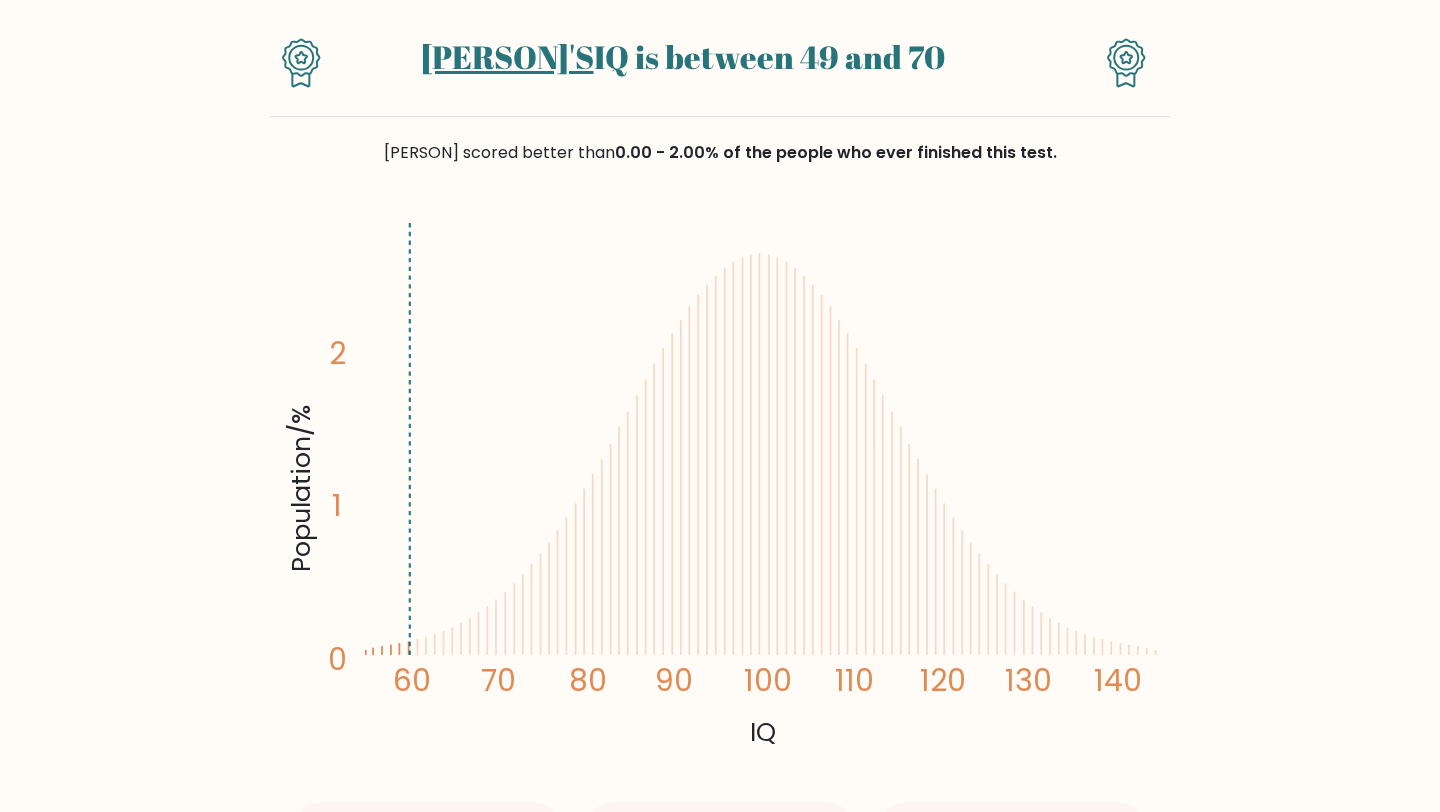 drag, startPoint x: 1307, startPoint y: 289, endPoint x: 1255, endPoint y: 258, distance: 60.53924 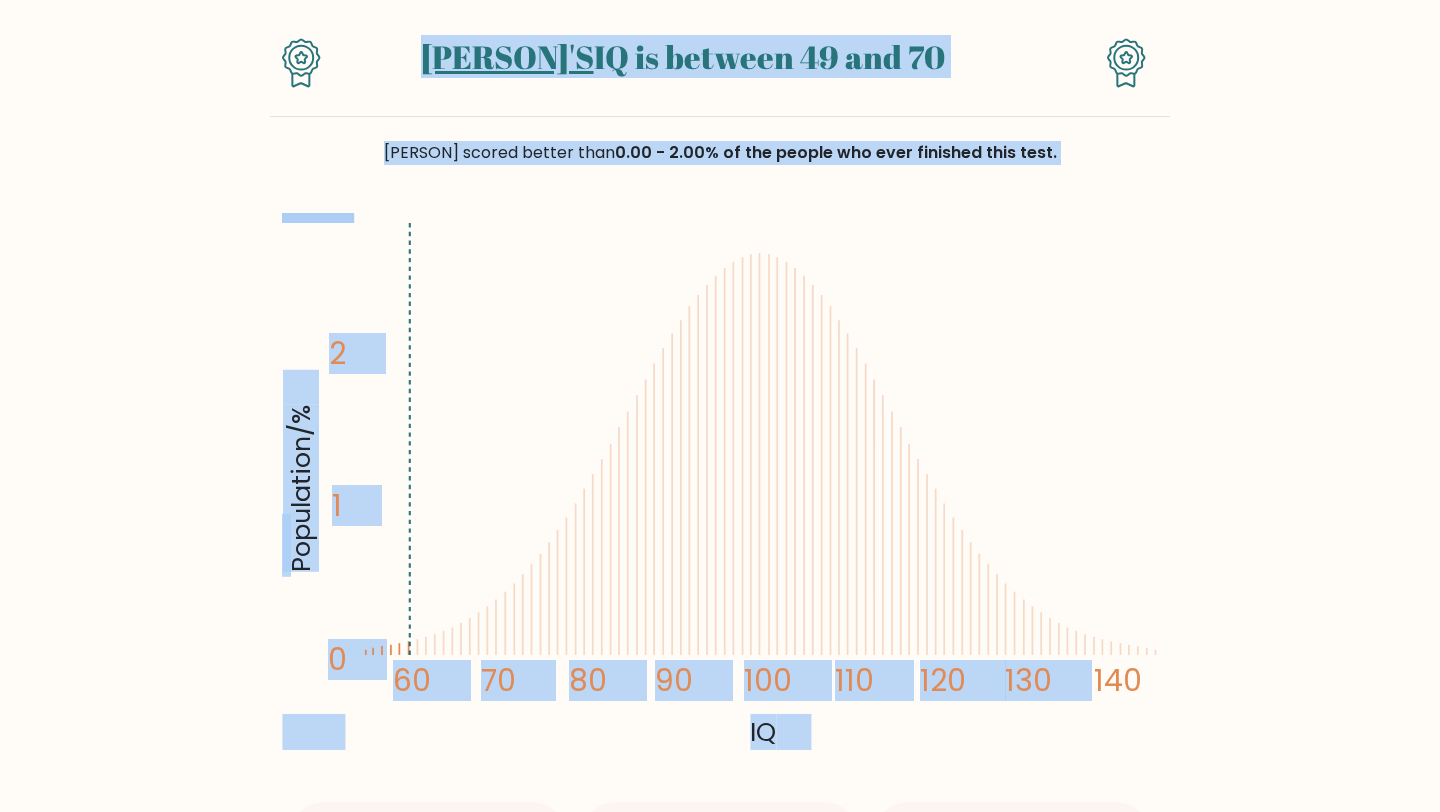 drag, startPoint x: 199, startPoint y: 47, endPoint x: 1106, endPoint y: 530, distance: 1027.5884 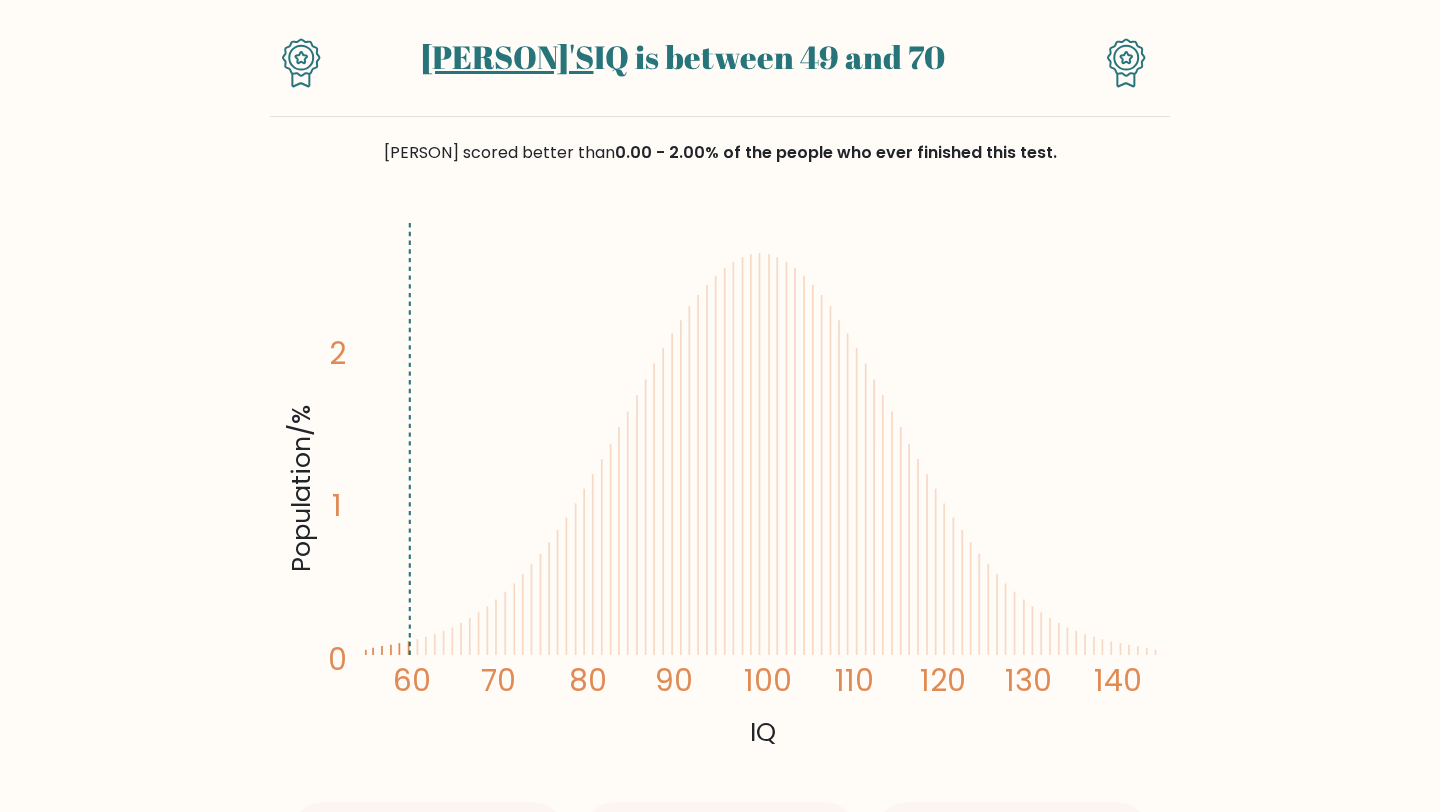 drag, startPoint x: 1106, startPoint y: 530, endPoint x: 1102, endPoint y: 520, distance: 10.770329 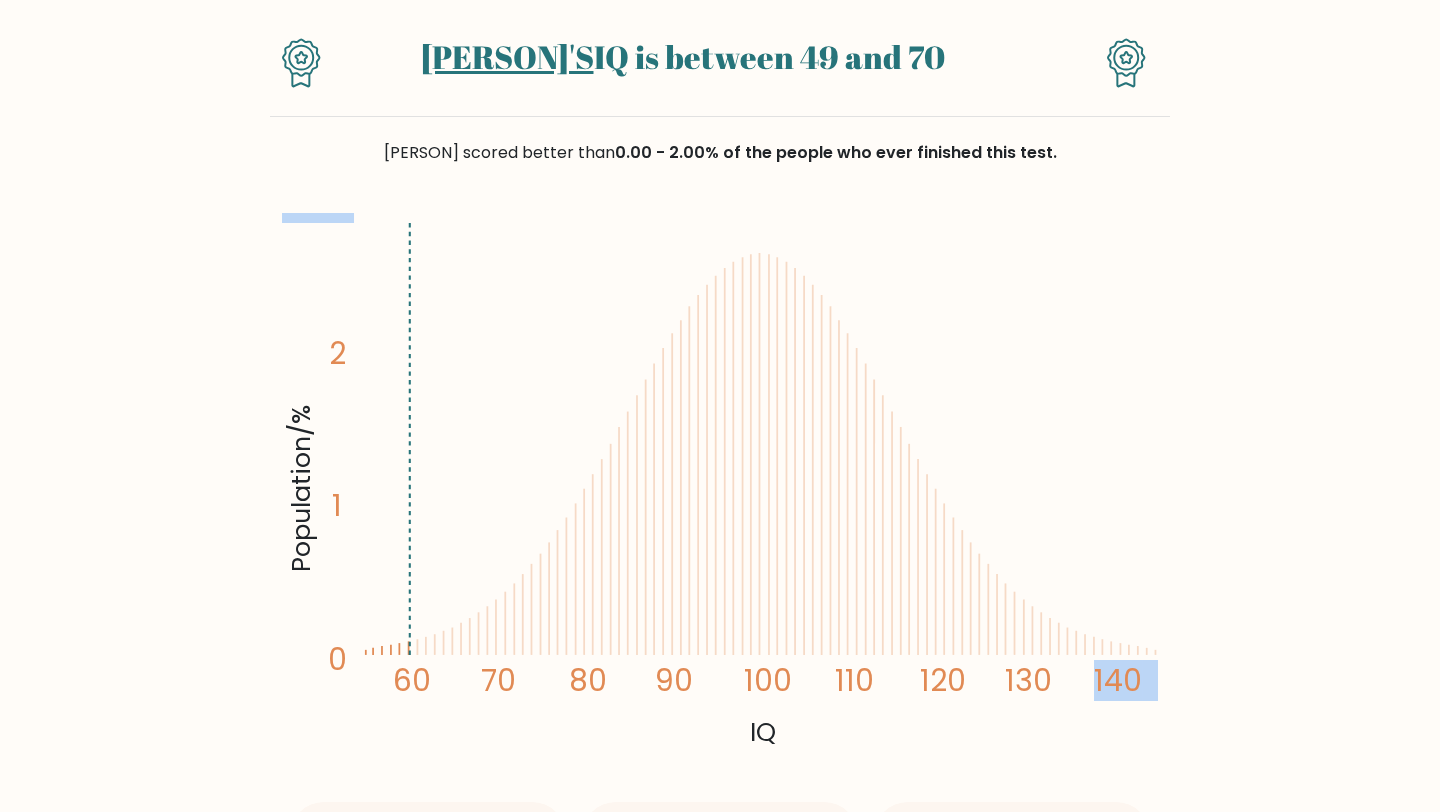 click on "Population/%
IQ
0
1
2
60
70
80
90
100
110
120
130
140" 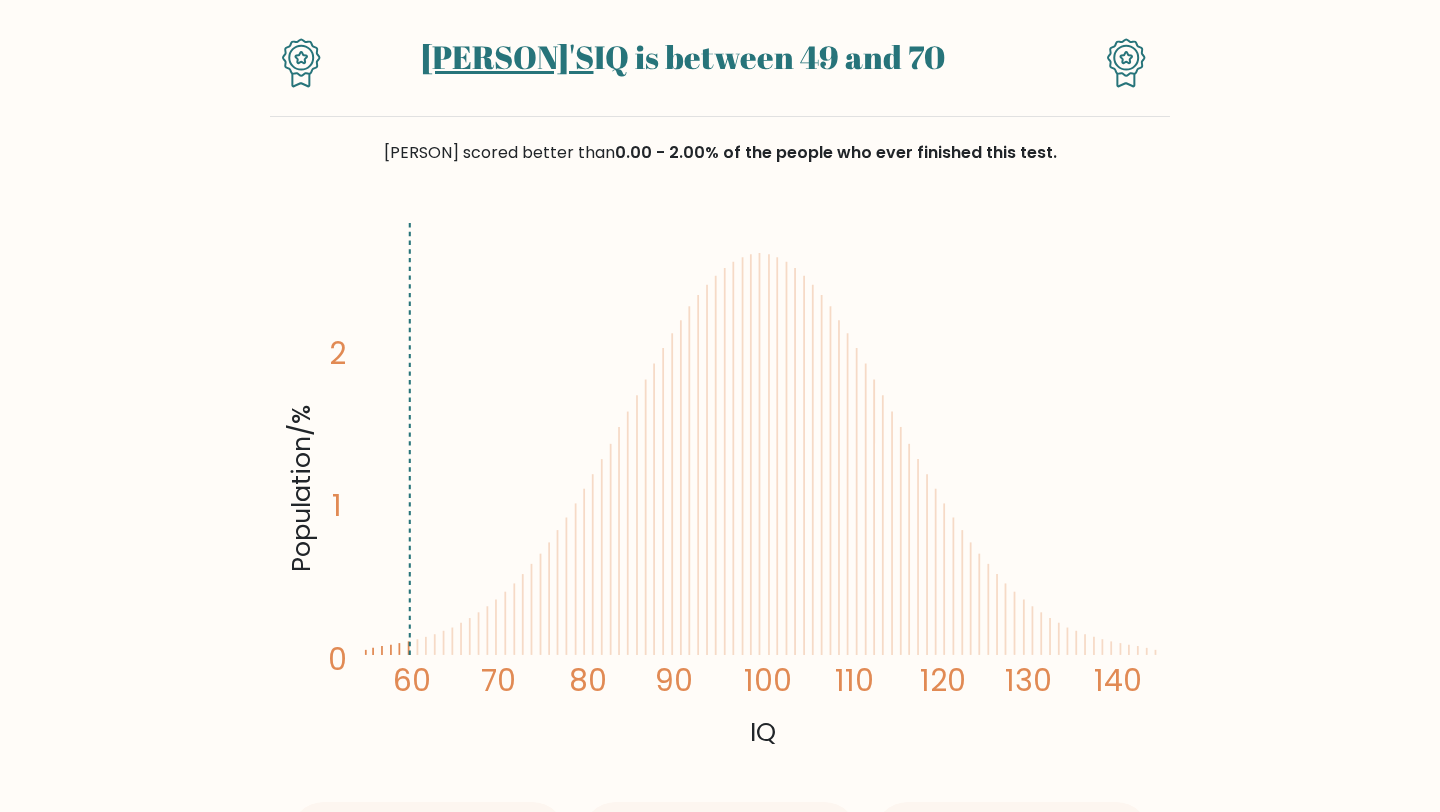 click on "Jocel's  IQ is between 49 and 70" at bounding box center (720, 53) 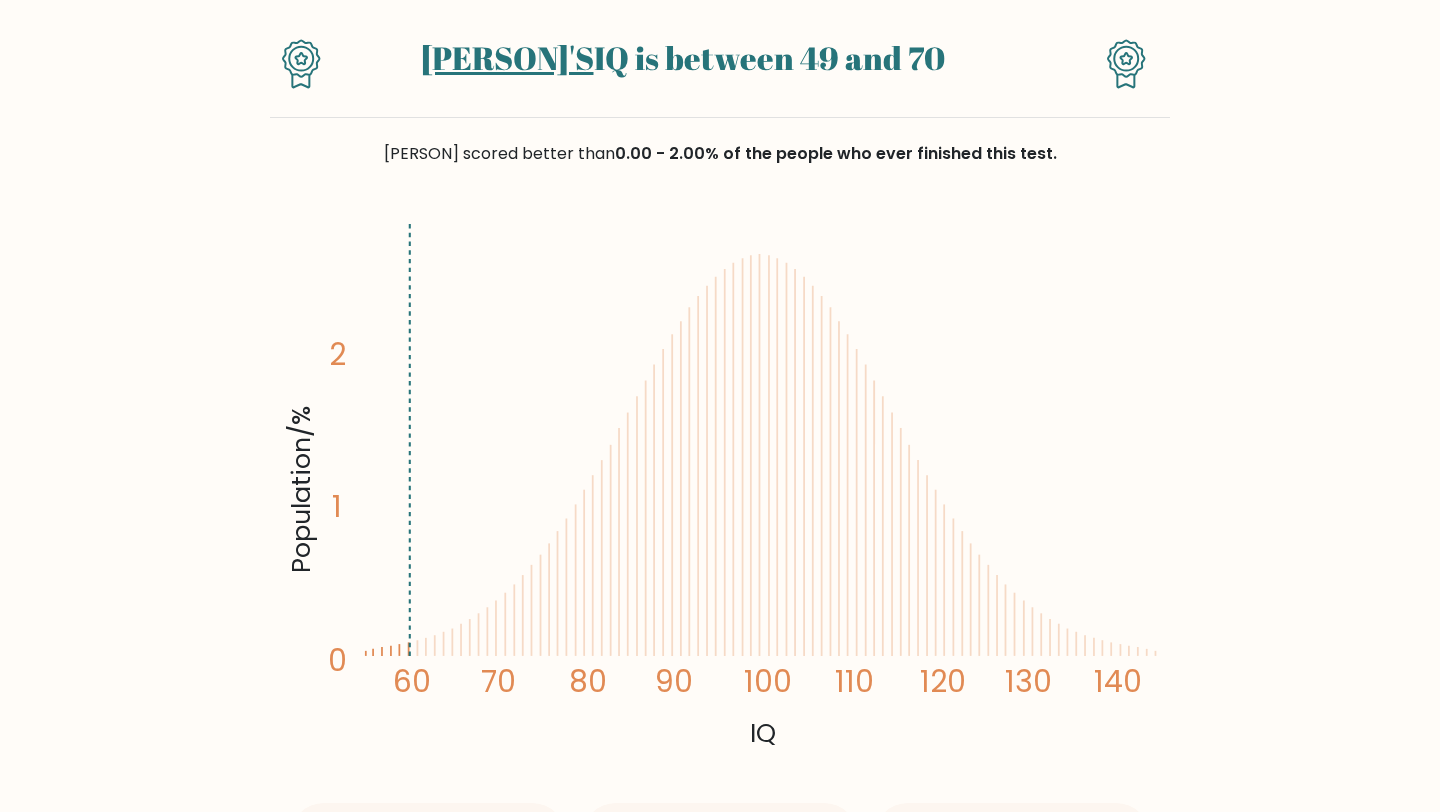 click on "Jocel's  IQ is between 49 and 70
Jocel scored better than  0.00 - 2.00% of
the people who ever finished this test.
Population/%
IQ
0
1
2
60
70
80
90
100" at bounding box center (720, 2419) 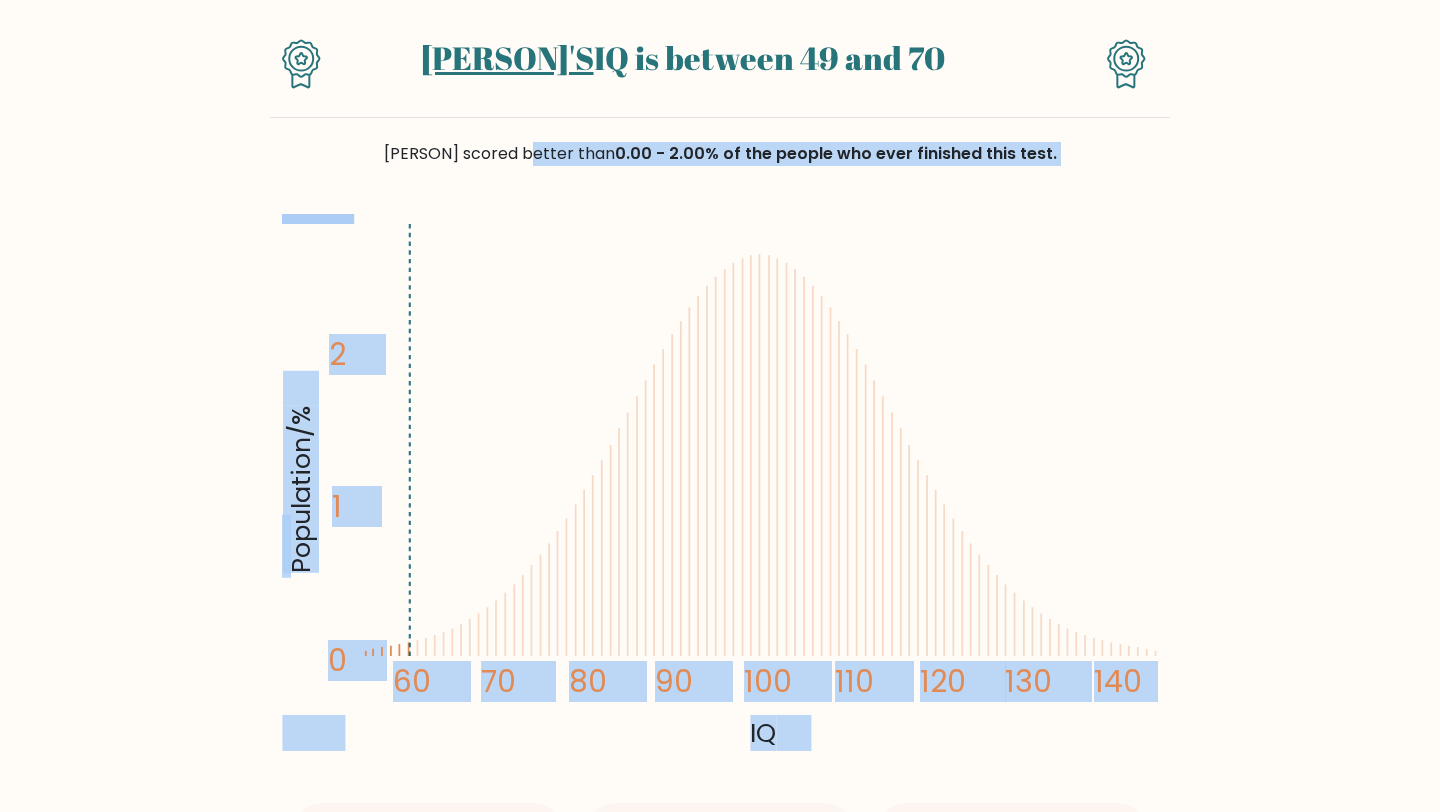 drag, startPoint x: 228, startPoint y: 124, endPoint x: 1432, endPoint y: 570, distance: 1283.9517 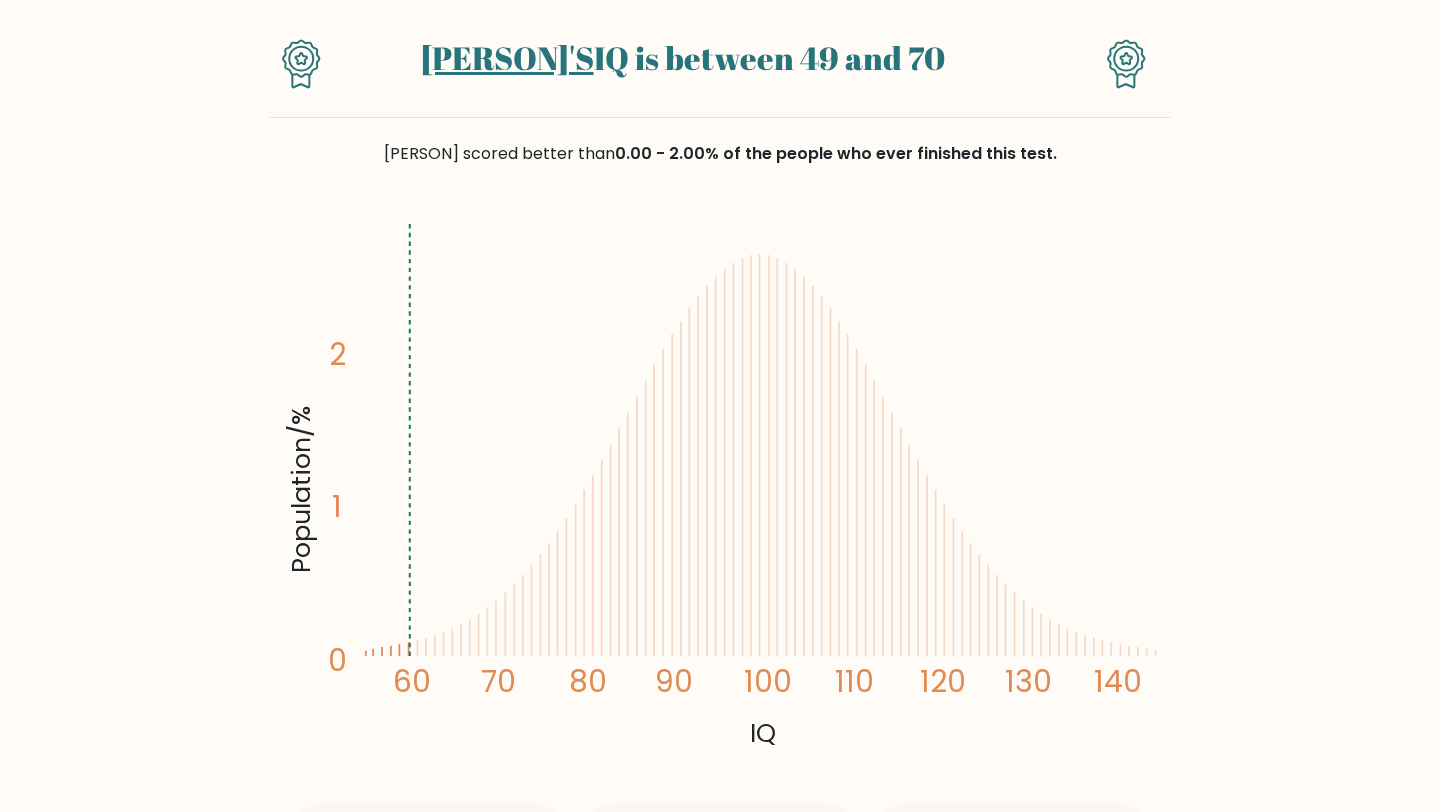 drag, startPoint x: 1311, startPoint y: 581, endPoint x: 1035, endPoint y: 375, distance: 344.40094 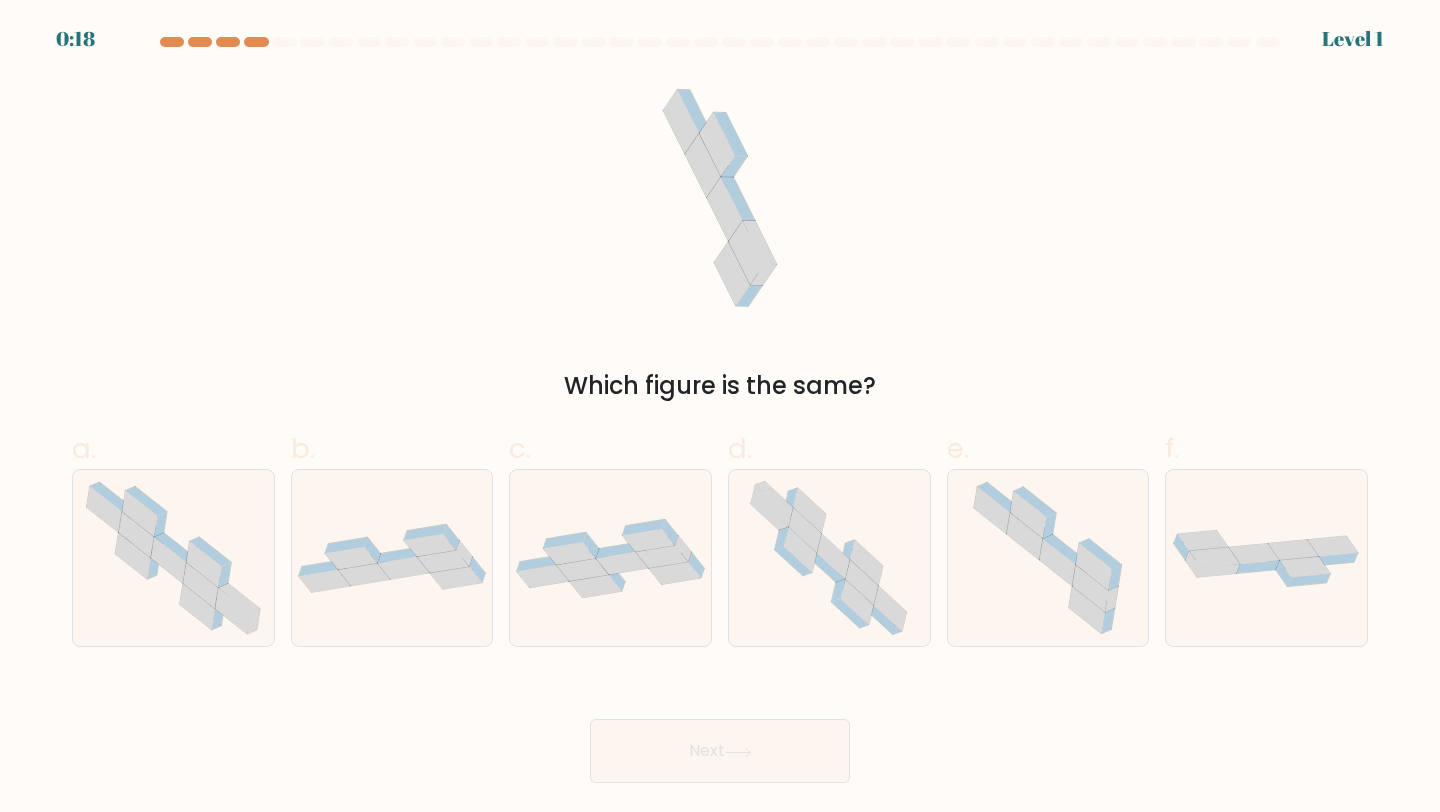 scroll, scrollTop: 0, scrollLeft: 0, axis: both 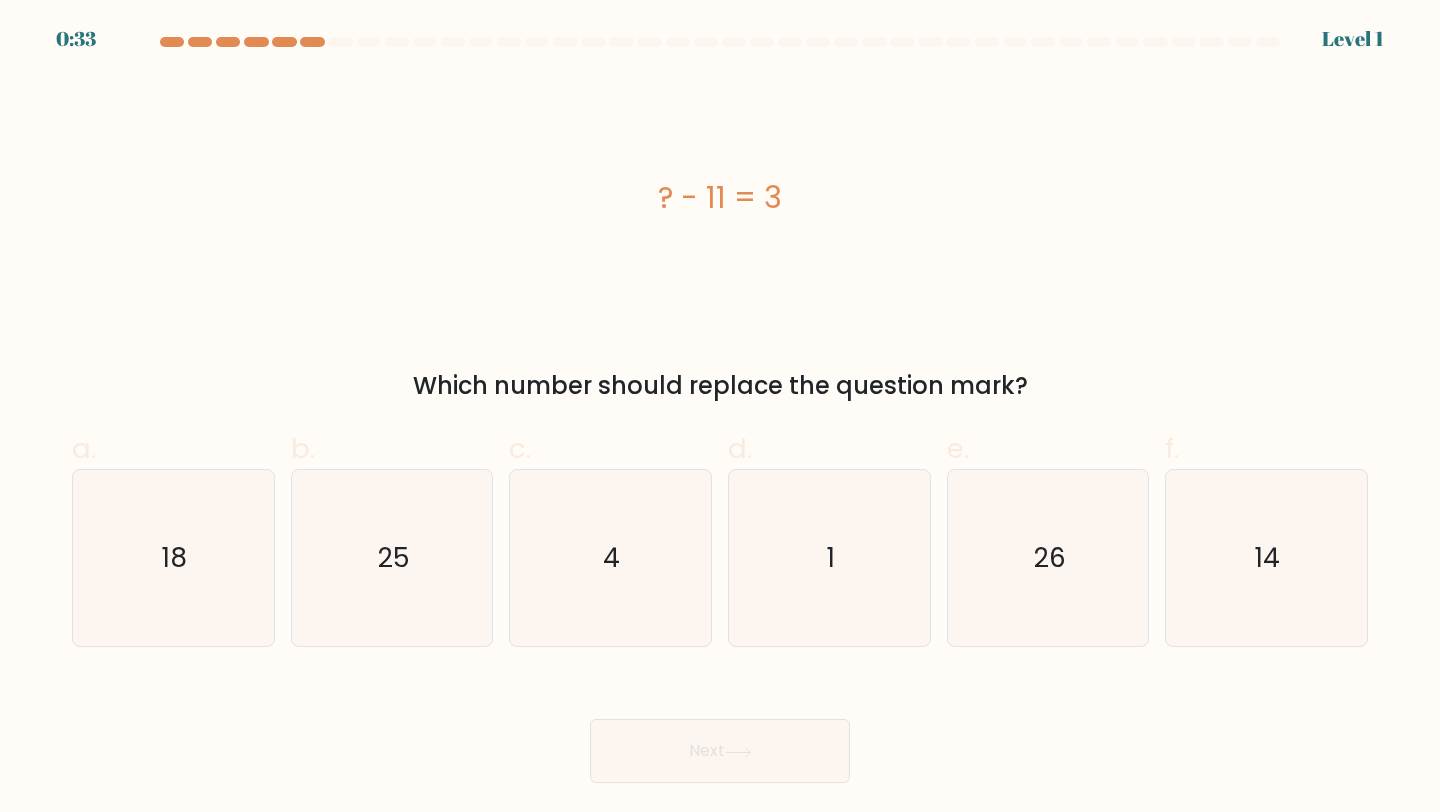 click at bounding box center [720, 46] 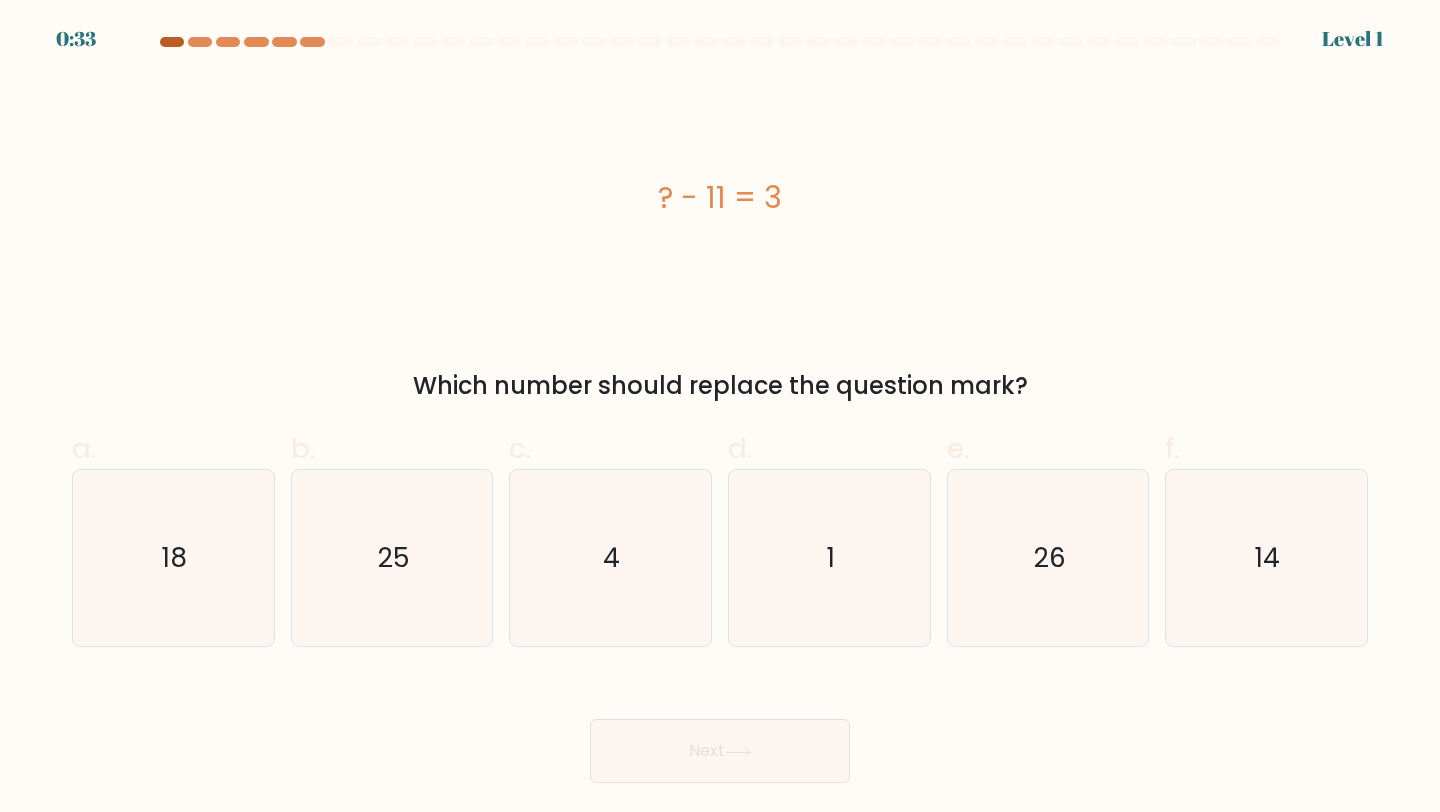 click at bounding box center (172, 42) 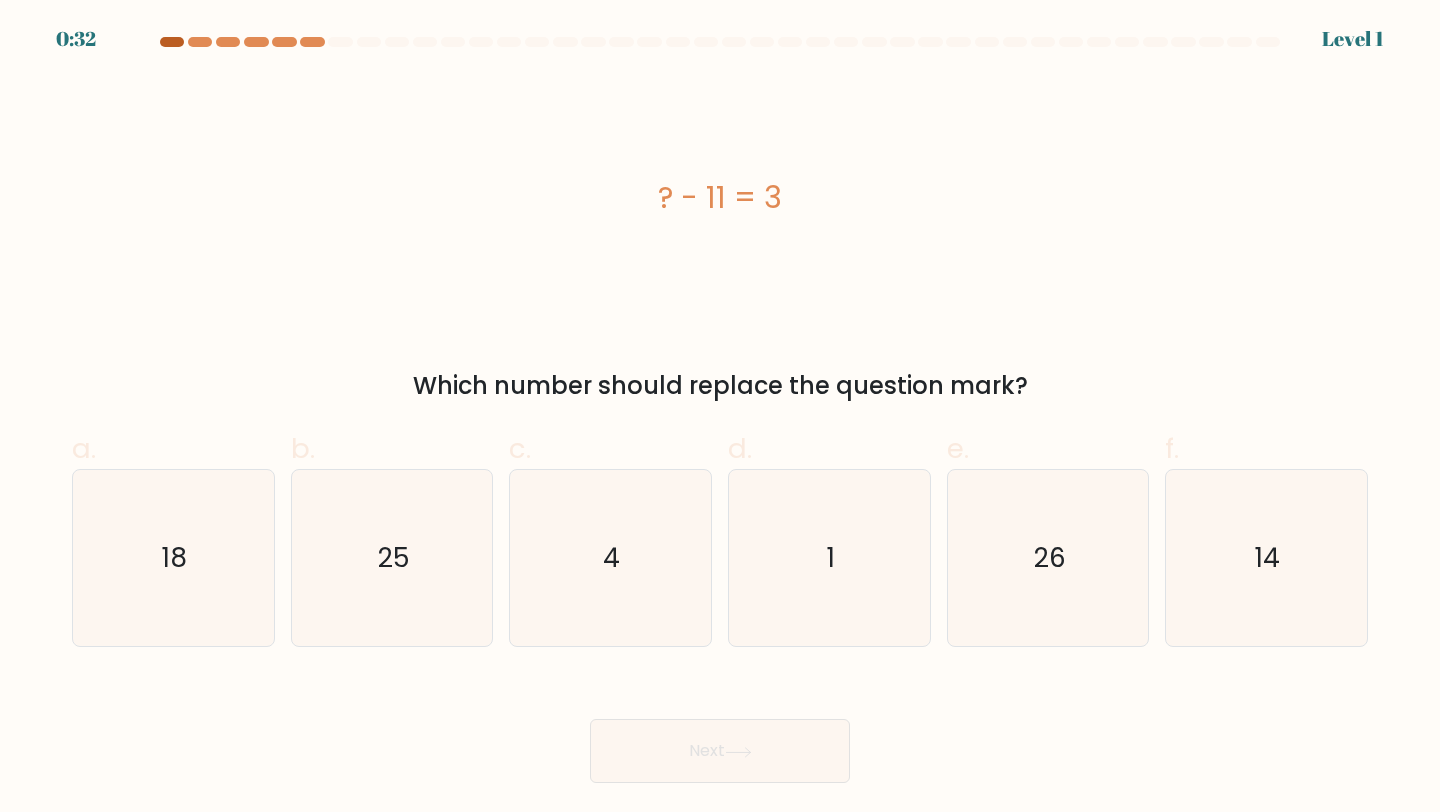 click at bounding box center (172, 42) 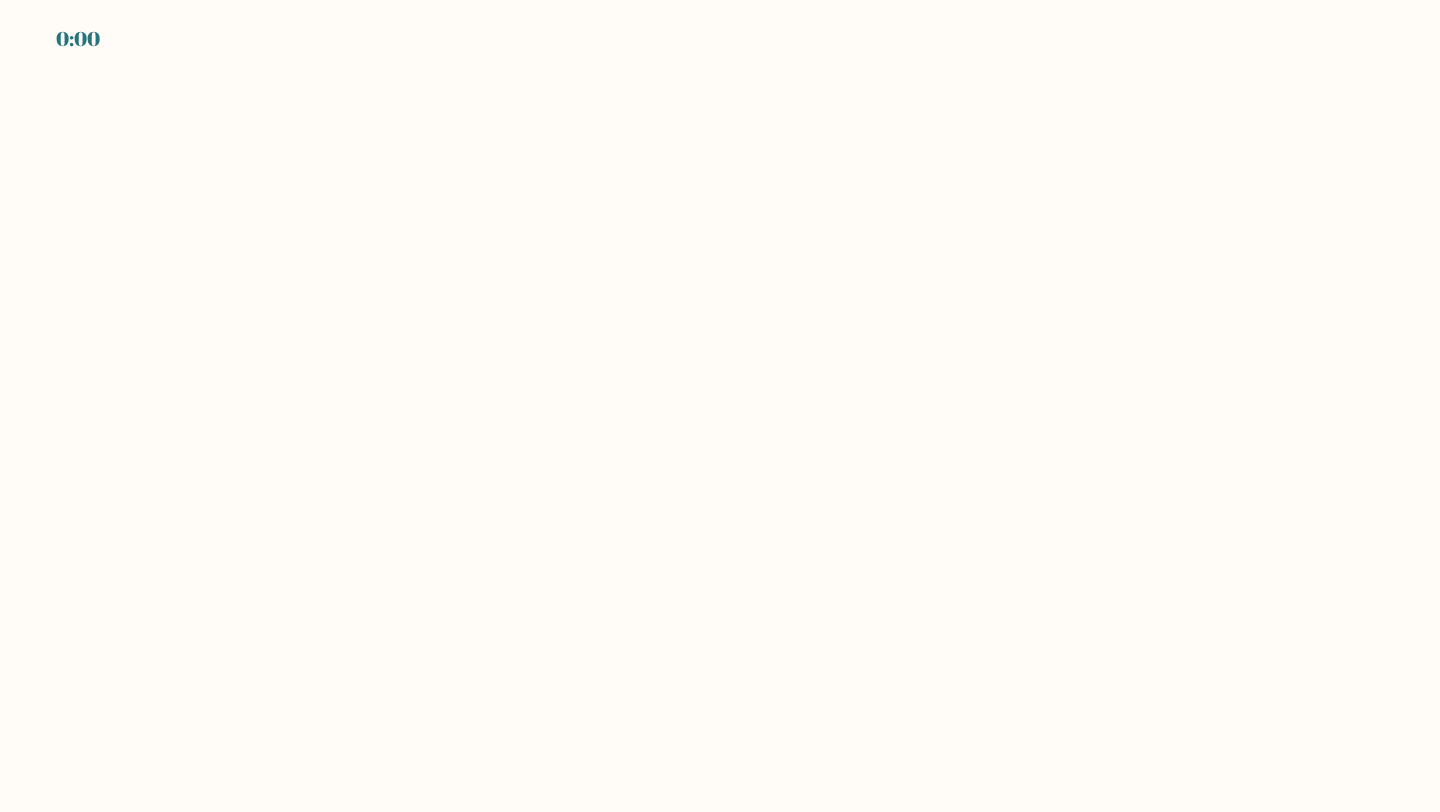 scroll, scrollTop: 0, scrollLeft: 0, axis: both 